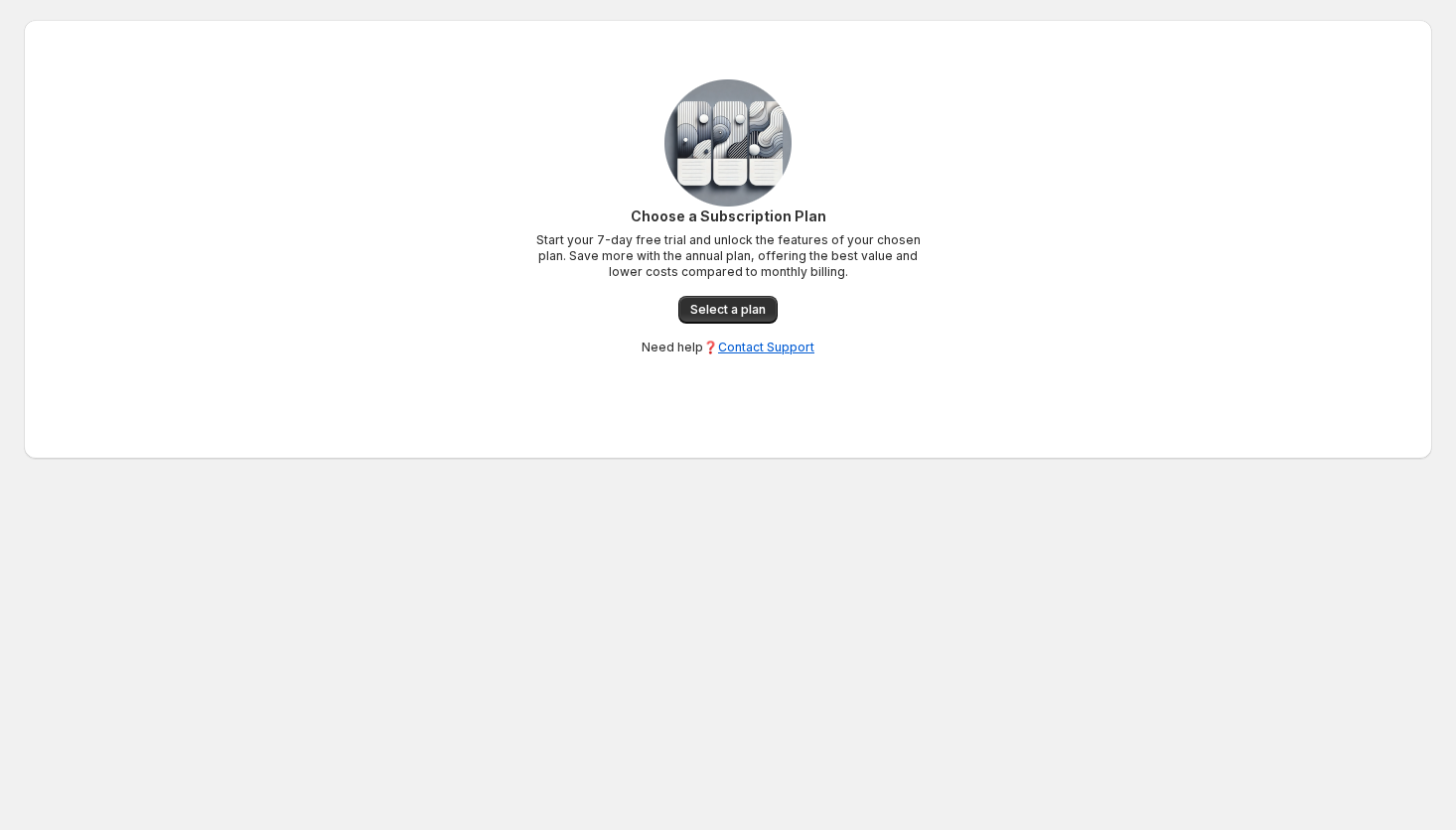 scroll, scrollTop: 0, scrollLeft: 0, axis: both 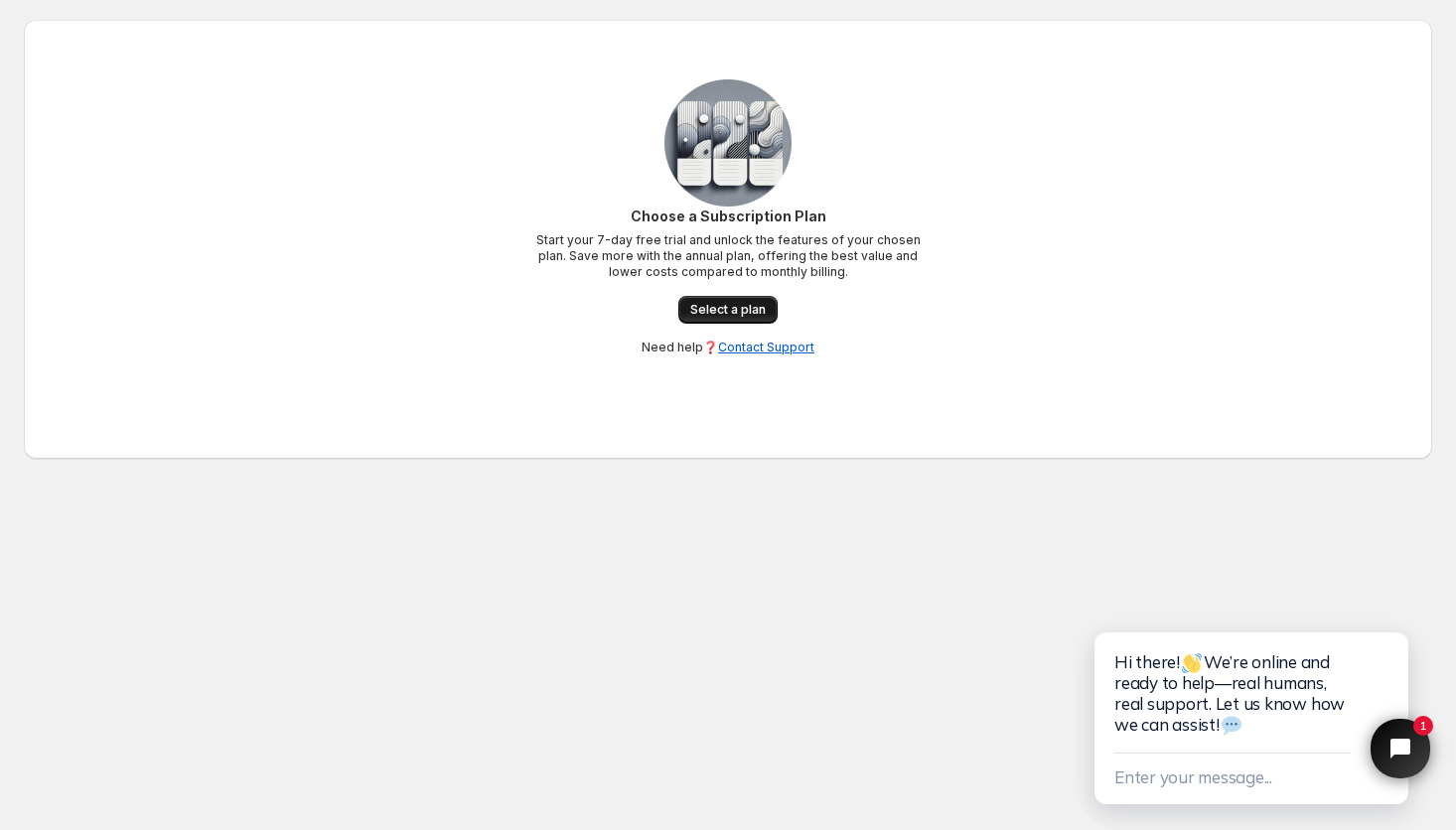 click on "Select a plan" at bounding box center [728, 310] 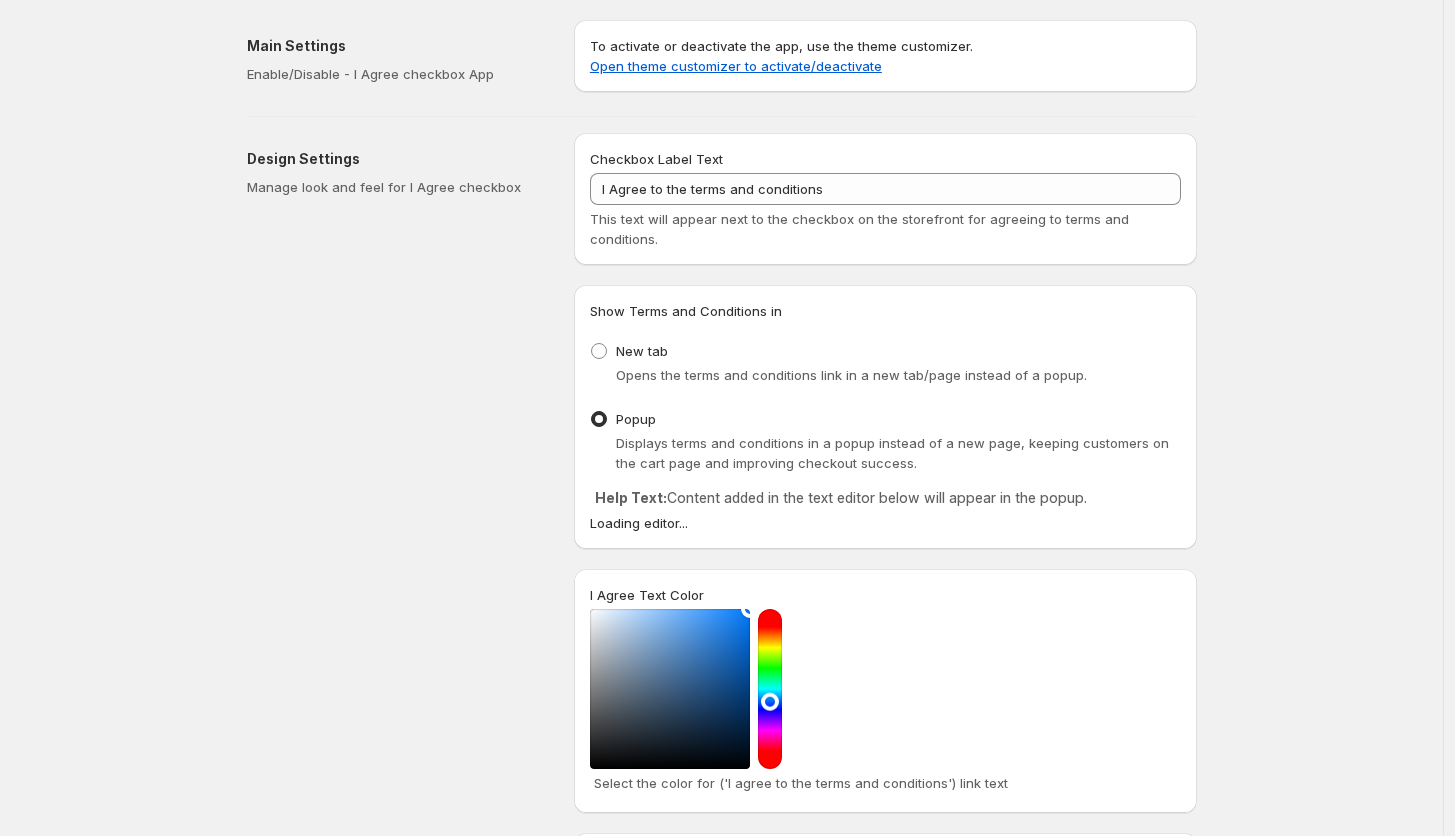 scroll, scrollTop: 0, scrollLeft: 0, axis: both 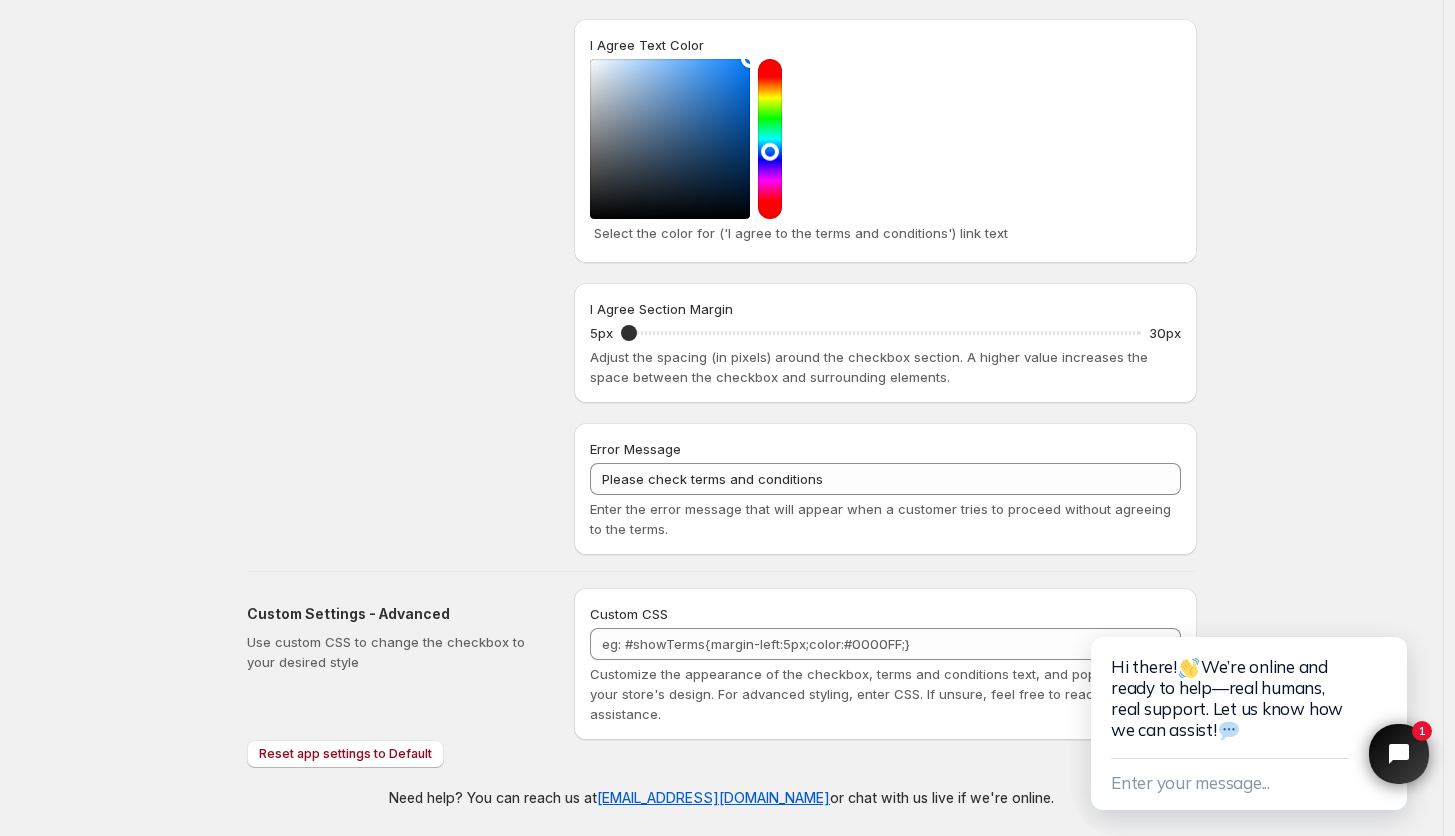 click on "Save Discard Main Settings Enable/Disable - I Agree checkbox App To activate or deactivate the app, use the theme customizer. Open theme customizer to activate/deactivate Design Settings Manage look and feel for I Agree checkbox Checkbox Label Text I Agree to the terms and conditions This text will appear next to the checkbox on the storefront for agreeing to terms and conditions. Show Terms and Conditions in New tab Opens the terms and conditions link in a new tab/page instead of a popup. Popup Displays terms and conditions in a popup instead of a new page, keeping customers on the cart page and improving checkout success. Help Text:  Content added in the text editor below will appear in the popup. Rich Text Editor Undo Redo Paragraph Bold Italic Link Bulleted List Numbered List Block quote Increase indent Decrease indent Insert table I Agree Text Color Select the color for ('I agree to the terms and conditions') link text I Agree Section Margin 5px 5 30px Error Message Please check terms and conditions" at bounding box center (721, 111) 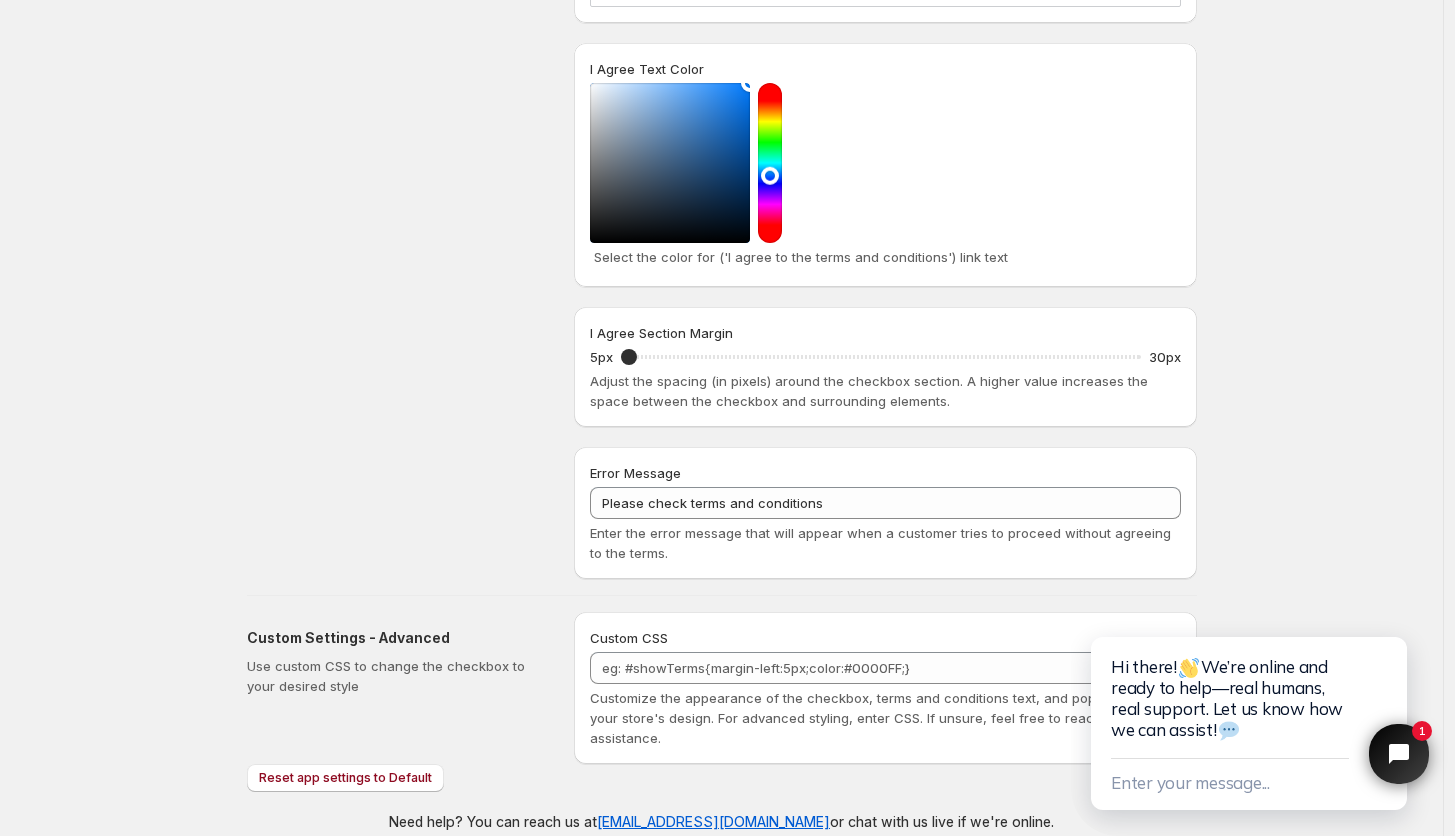 scroll, scrollTop: 614, scrollLeft: 0, axis: vertical 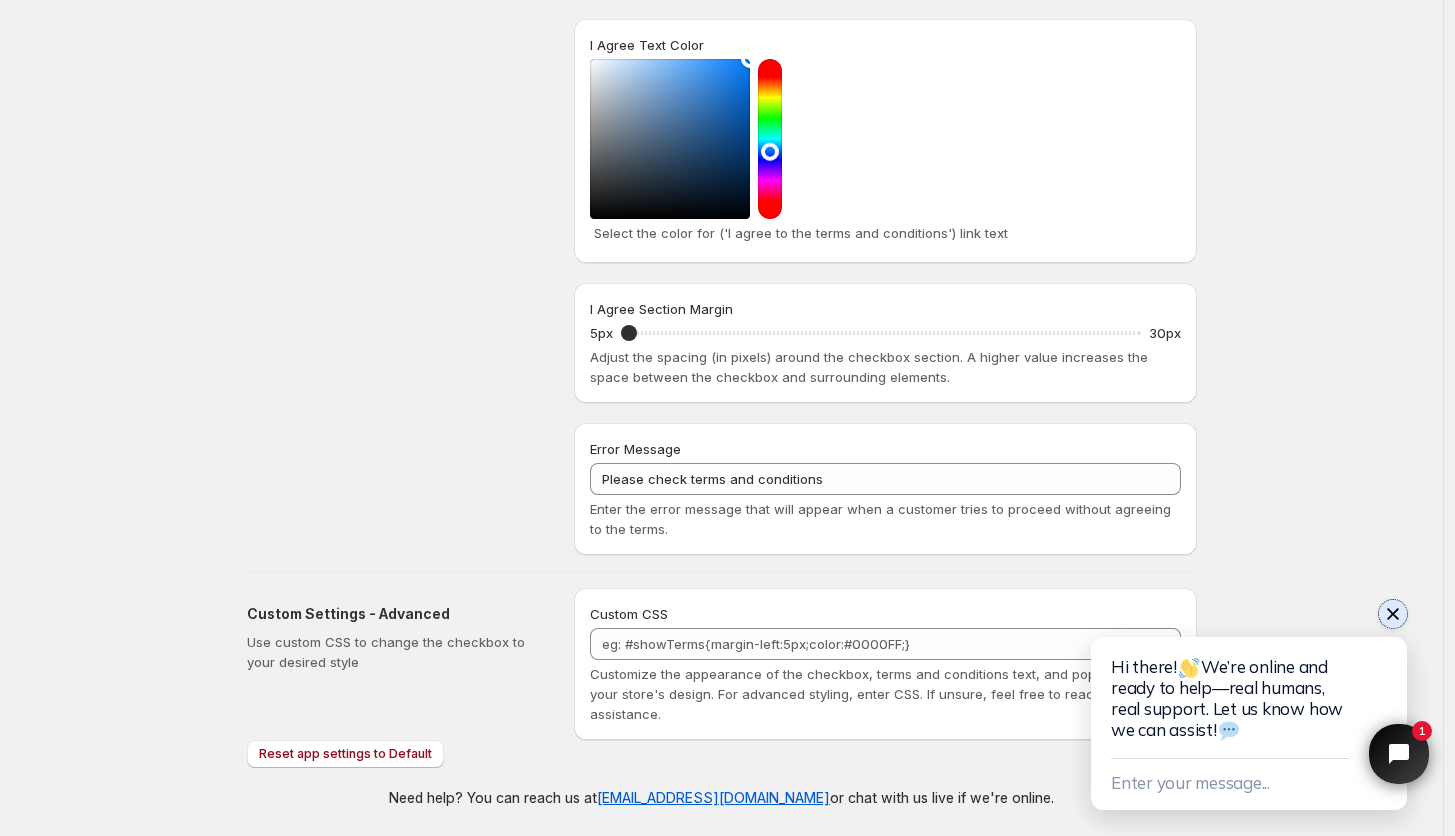 click 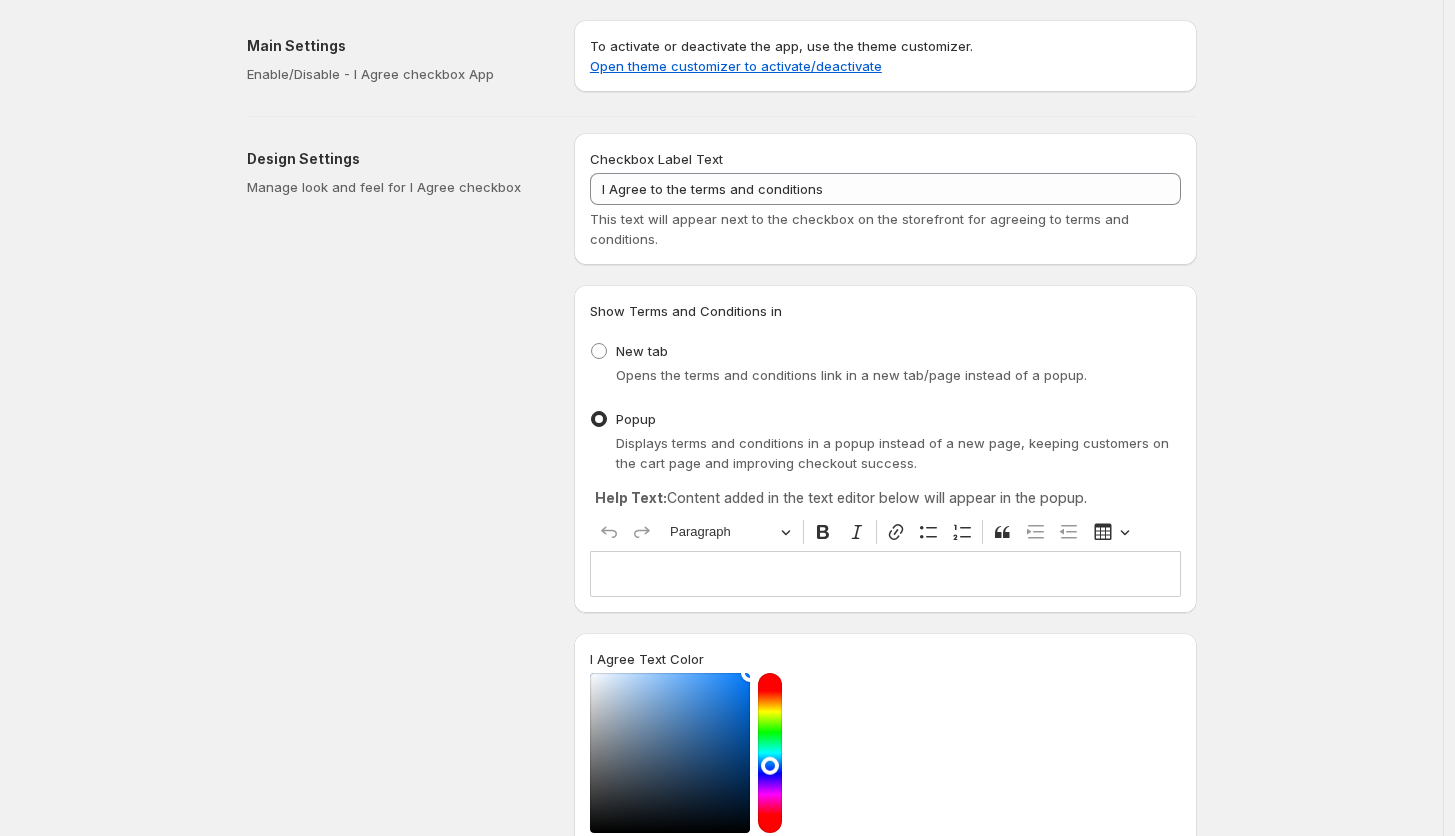 scroll, scrollTop: 0, scrollLeft: 0, axis: both 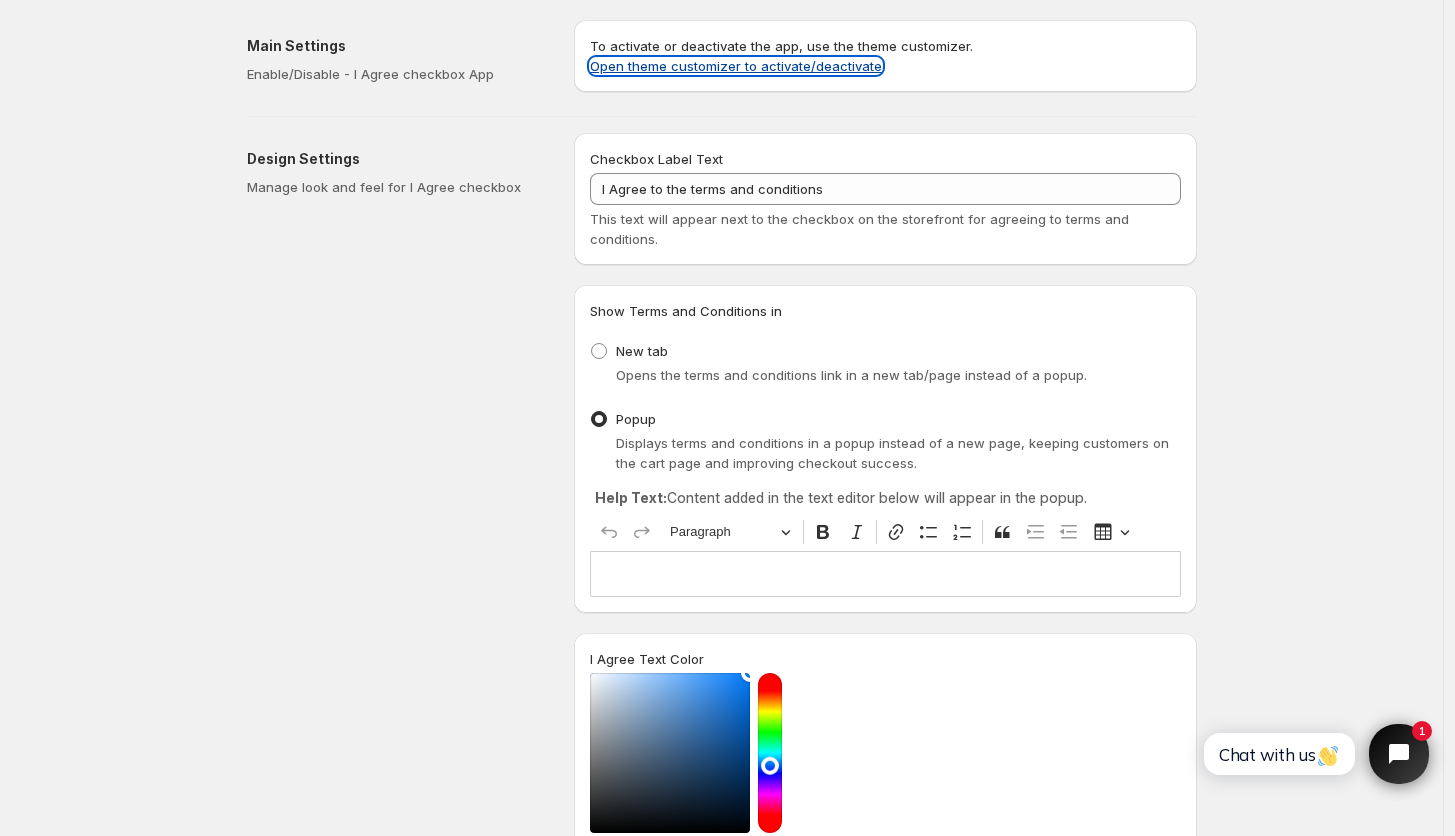click on "Open theme customizer to activate/deactivate" at bounding box center (736, 66) 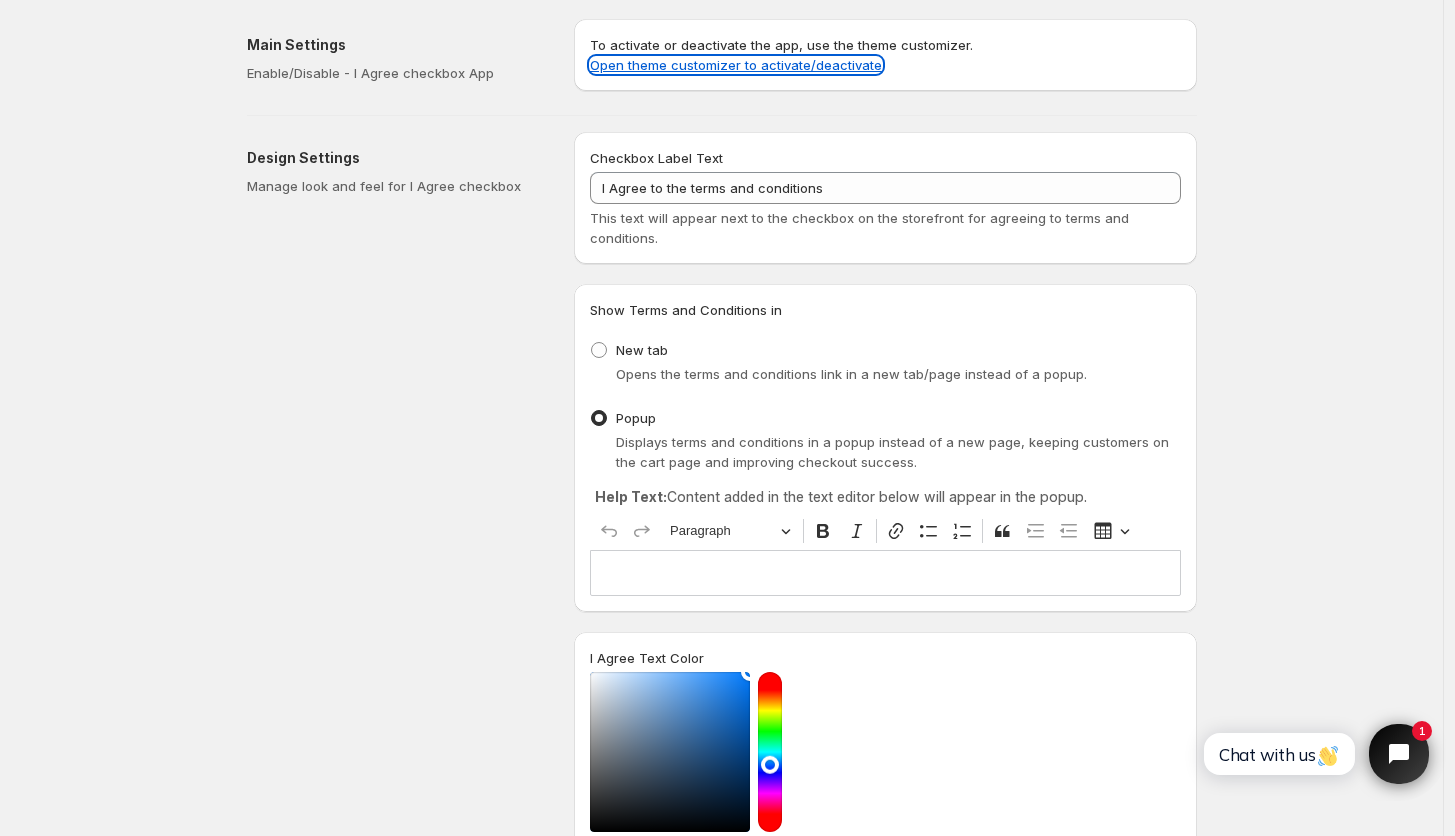 scroll, scrollTop: 0, scrollLeft: 0, axis: both 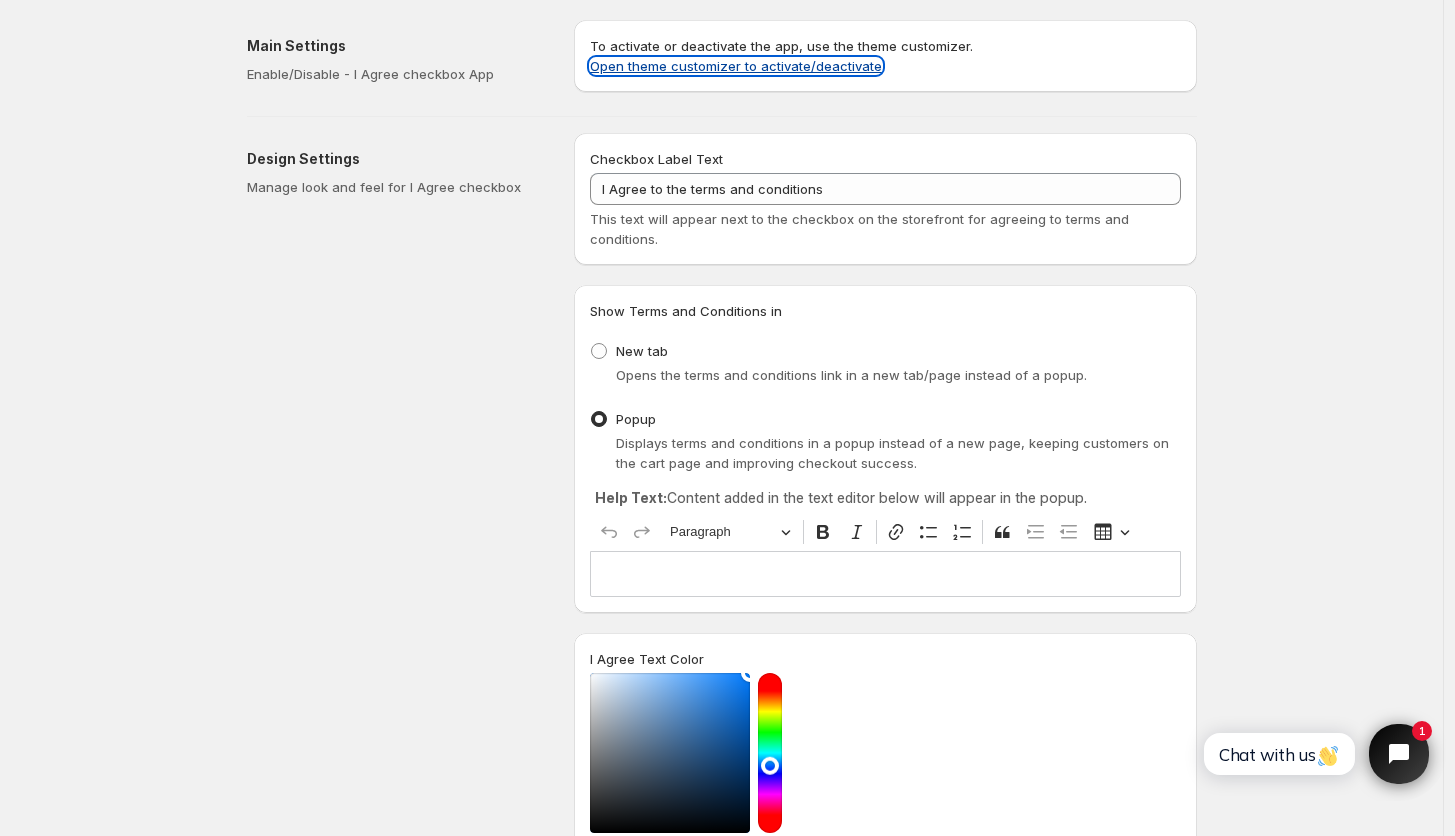 click on "Open theme customizer to activate/deactivate" at bounding box center (736, 66) 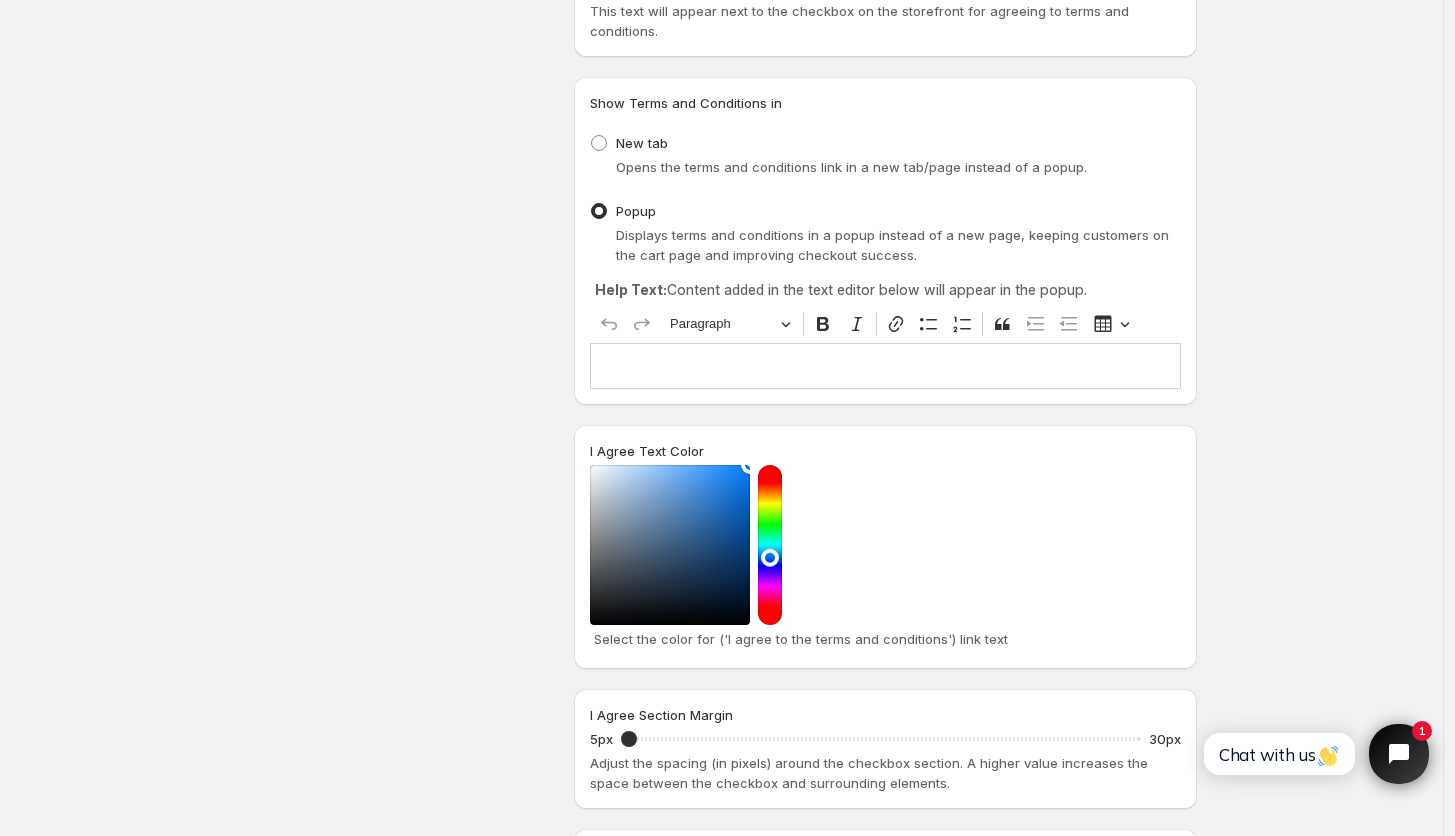 scroll, scrollTop: 222, scrollLeft: 0, axis: vertical 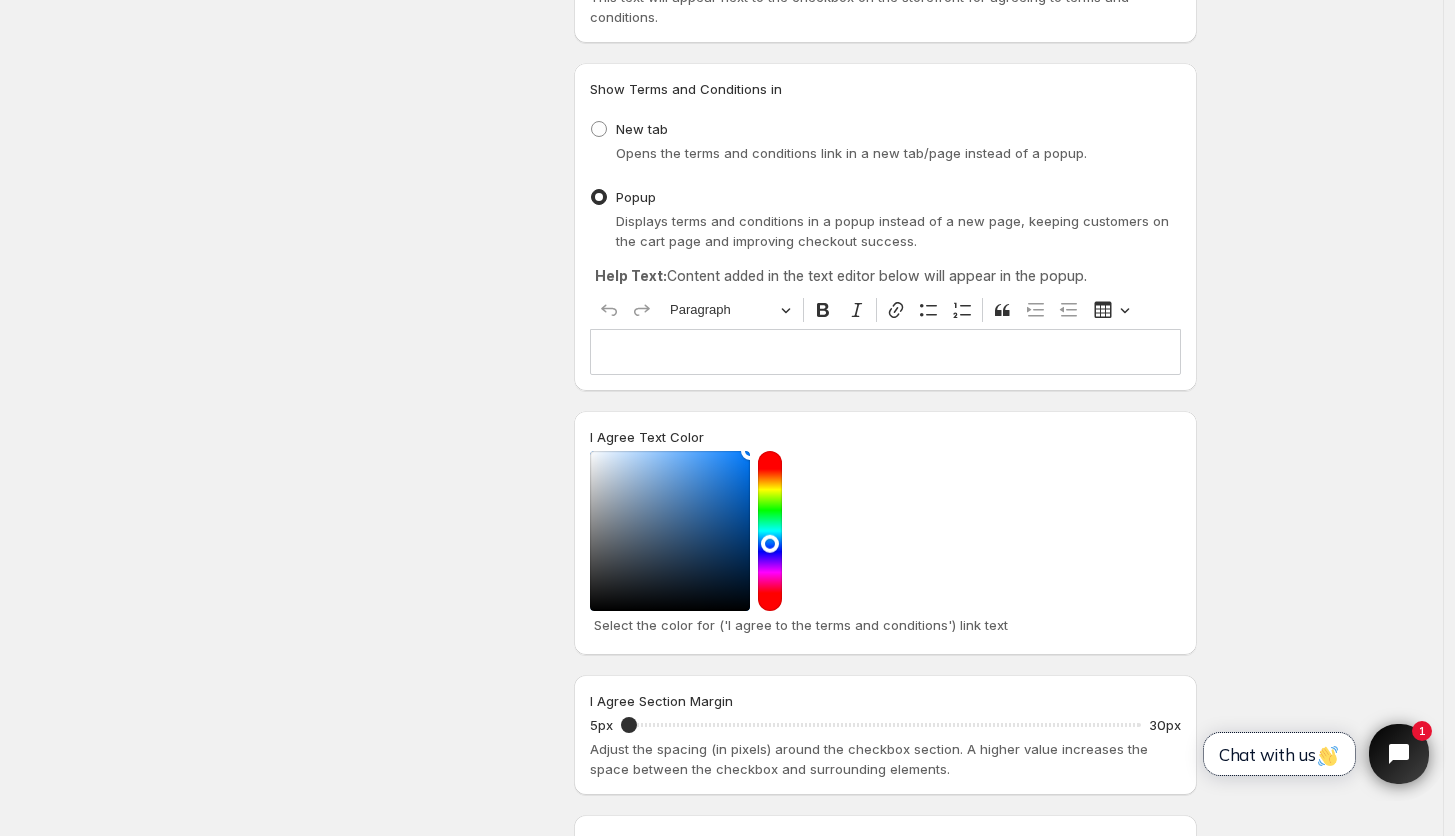 click on "Chat with us" at bounding box center (1279, 754) 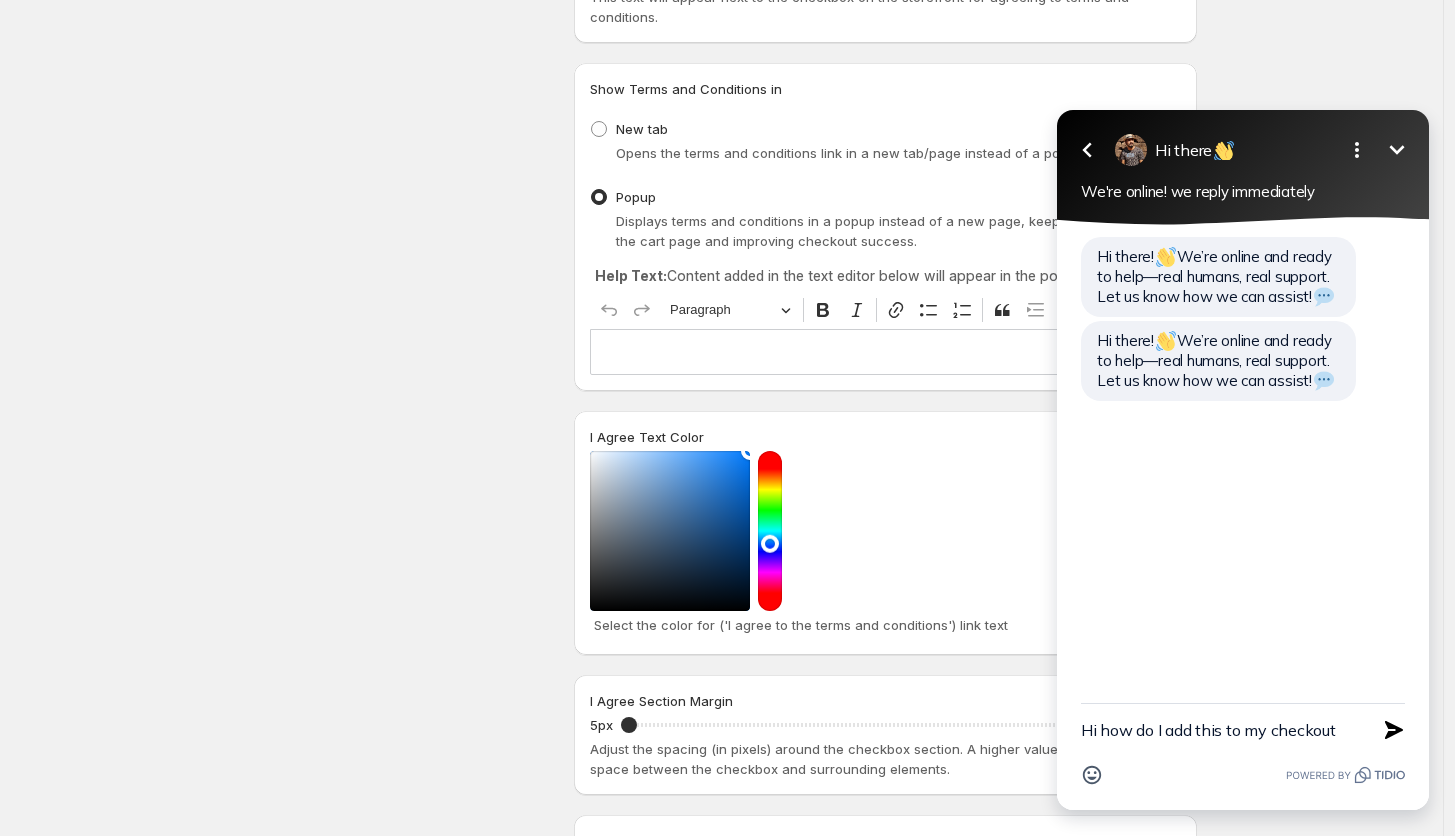 type on "Hi how do I add this to my checkout?" 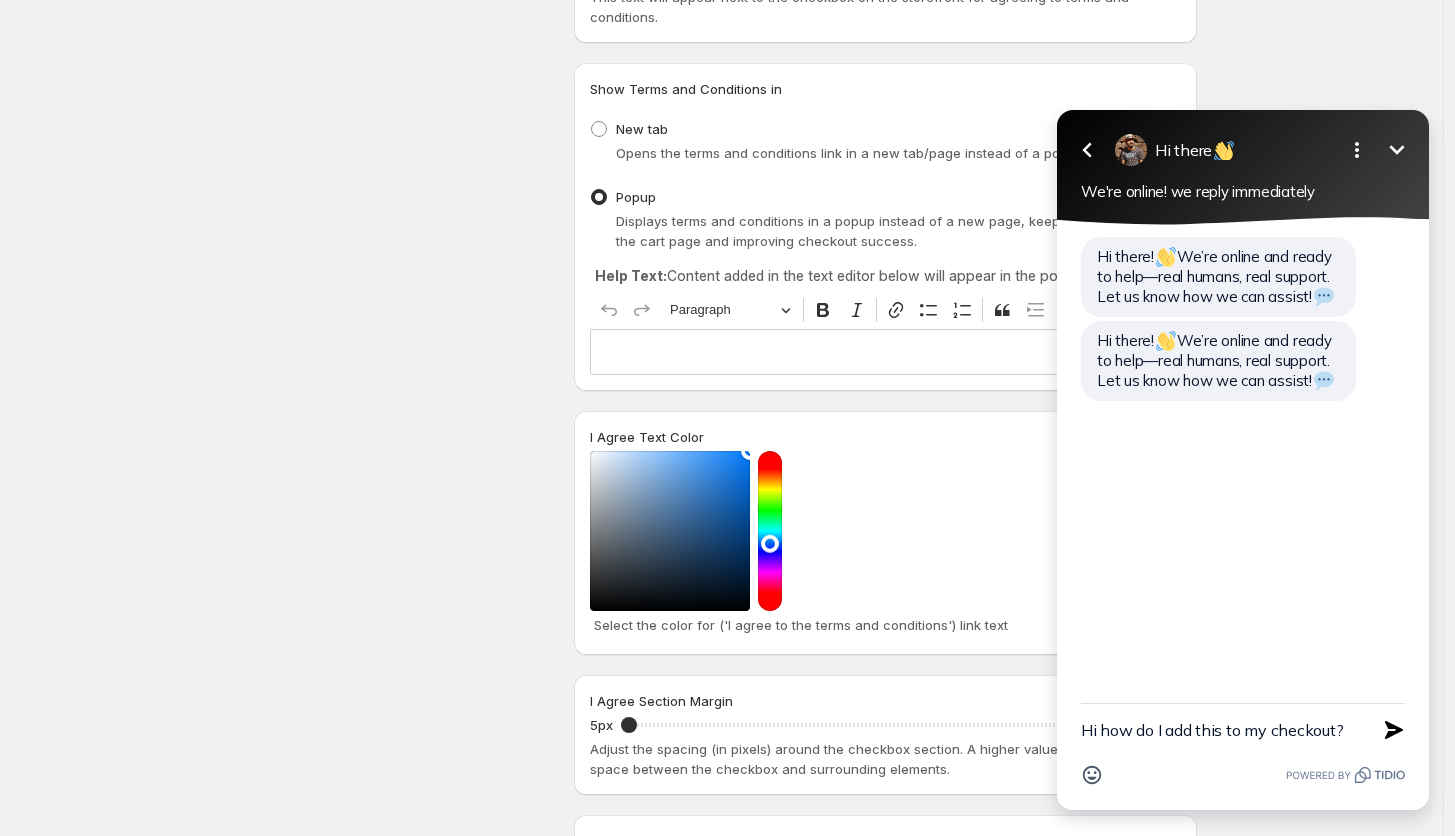 type 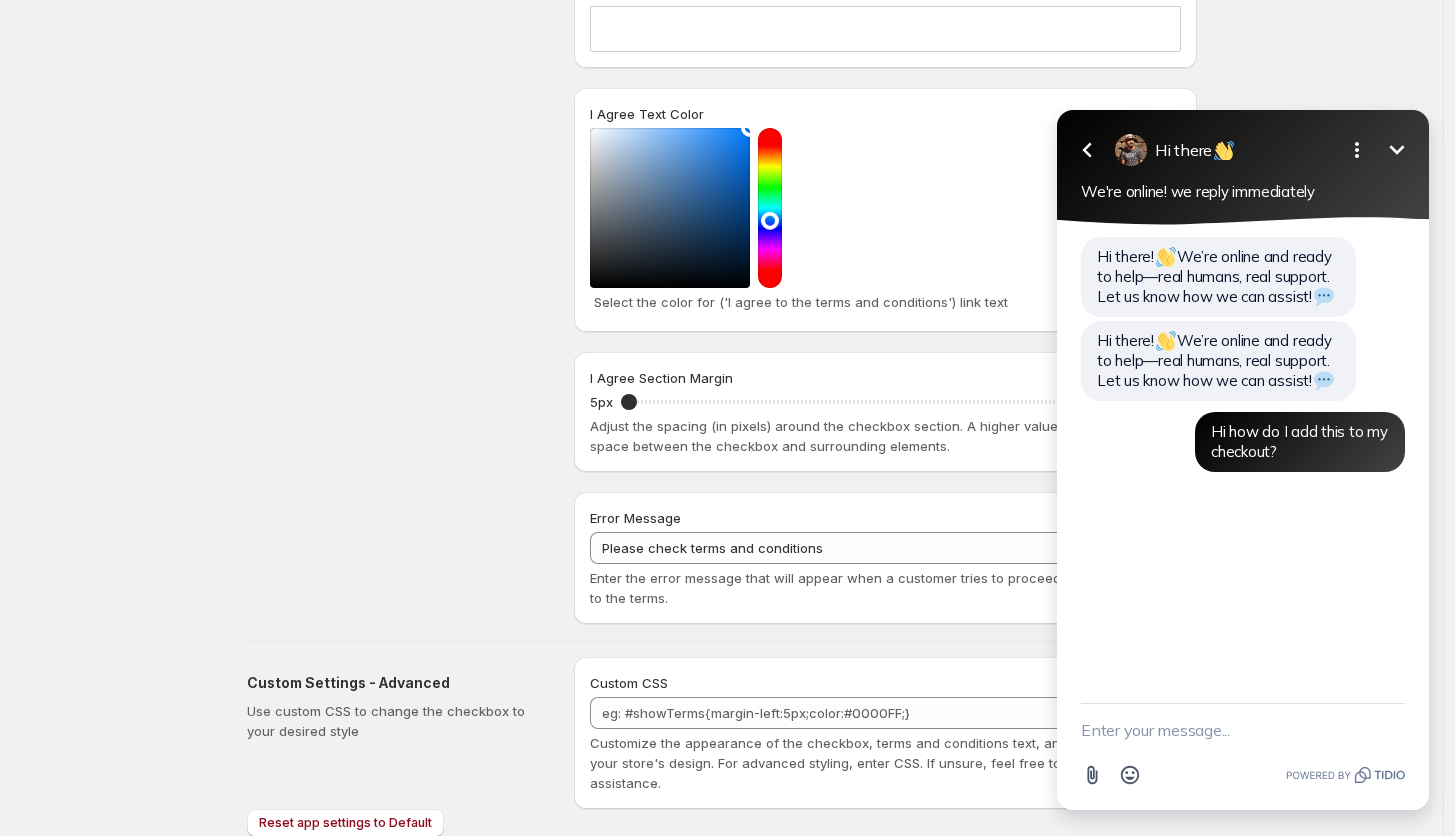 scroll, scrollTop: 614, scrollLeft: 0, axis: vertical 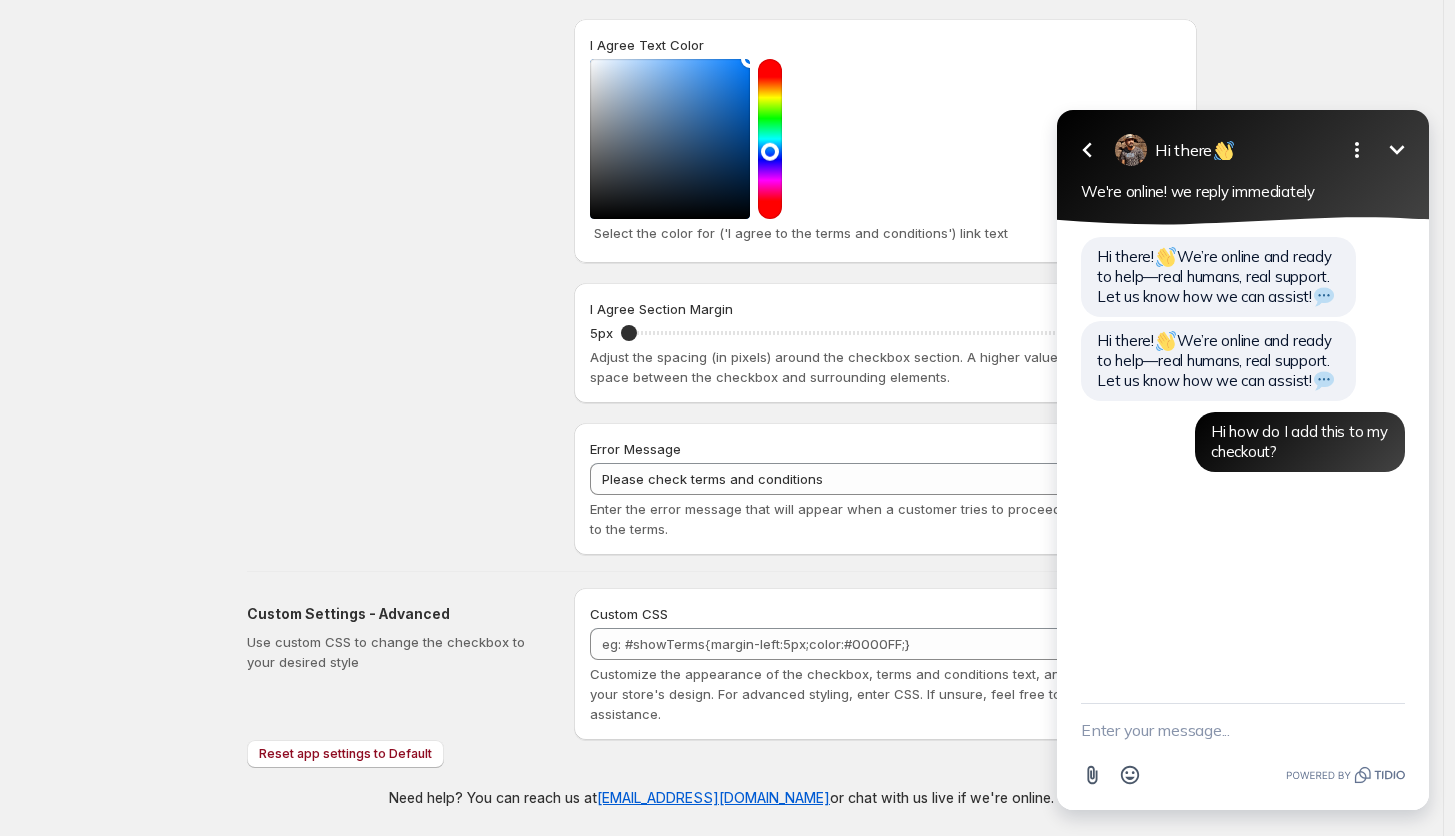 click 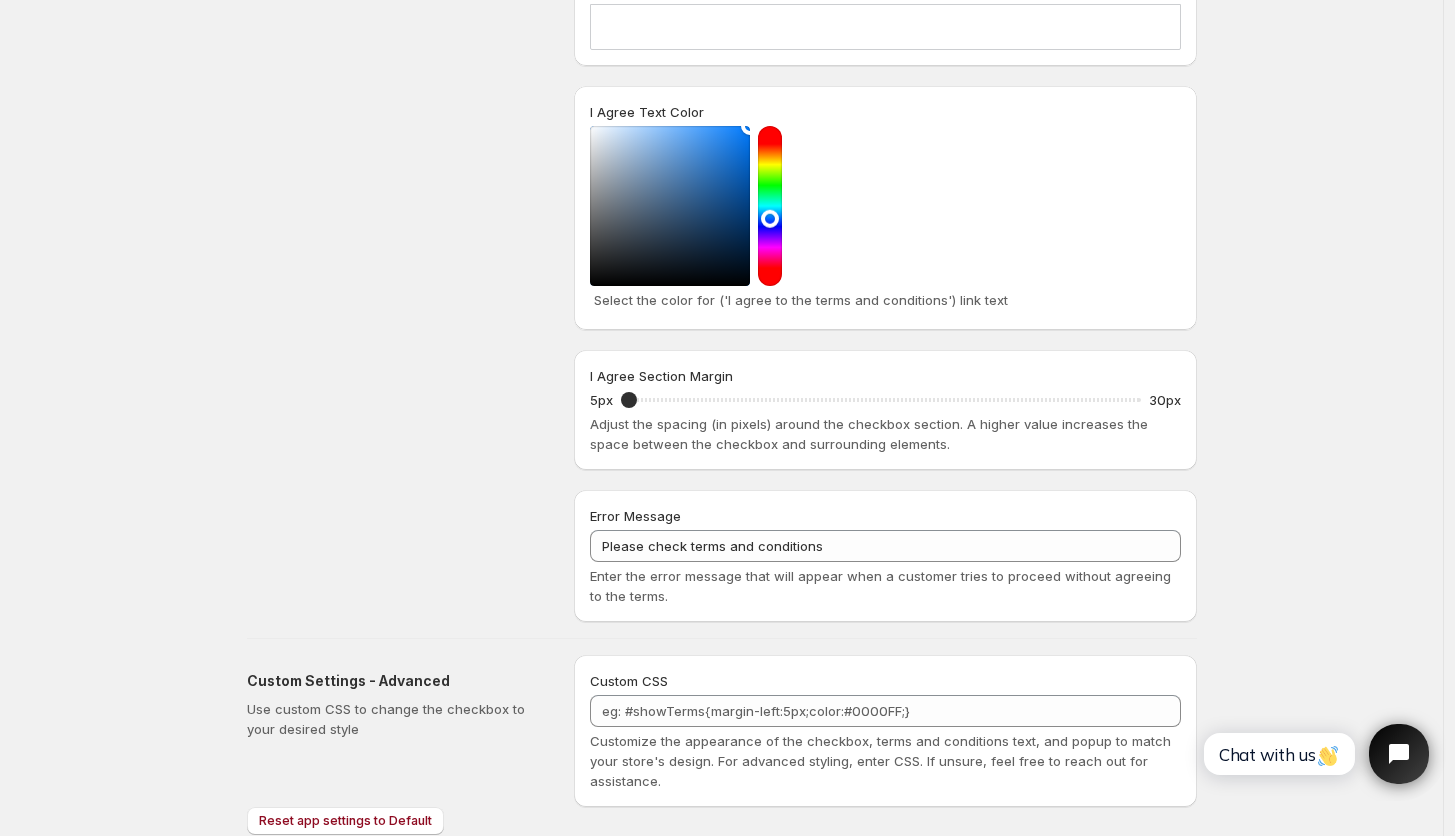 scroll, scrollTop: 614, scrollLeft: 0, axis: vertical 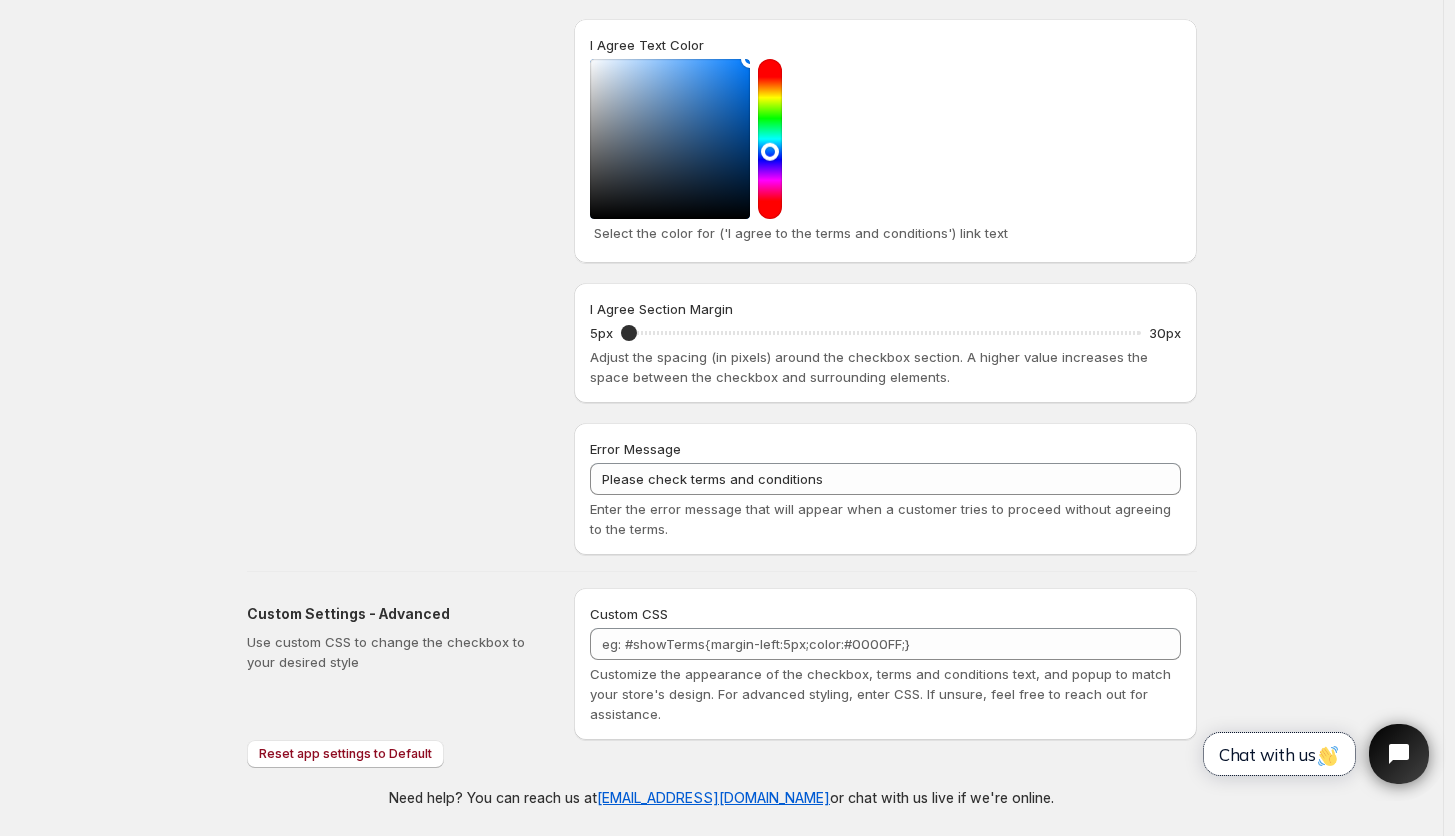 click on "Chat with us" at bounding box center [1279, 754] 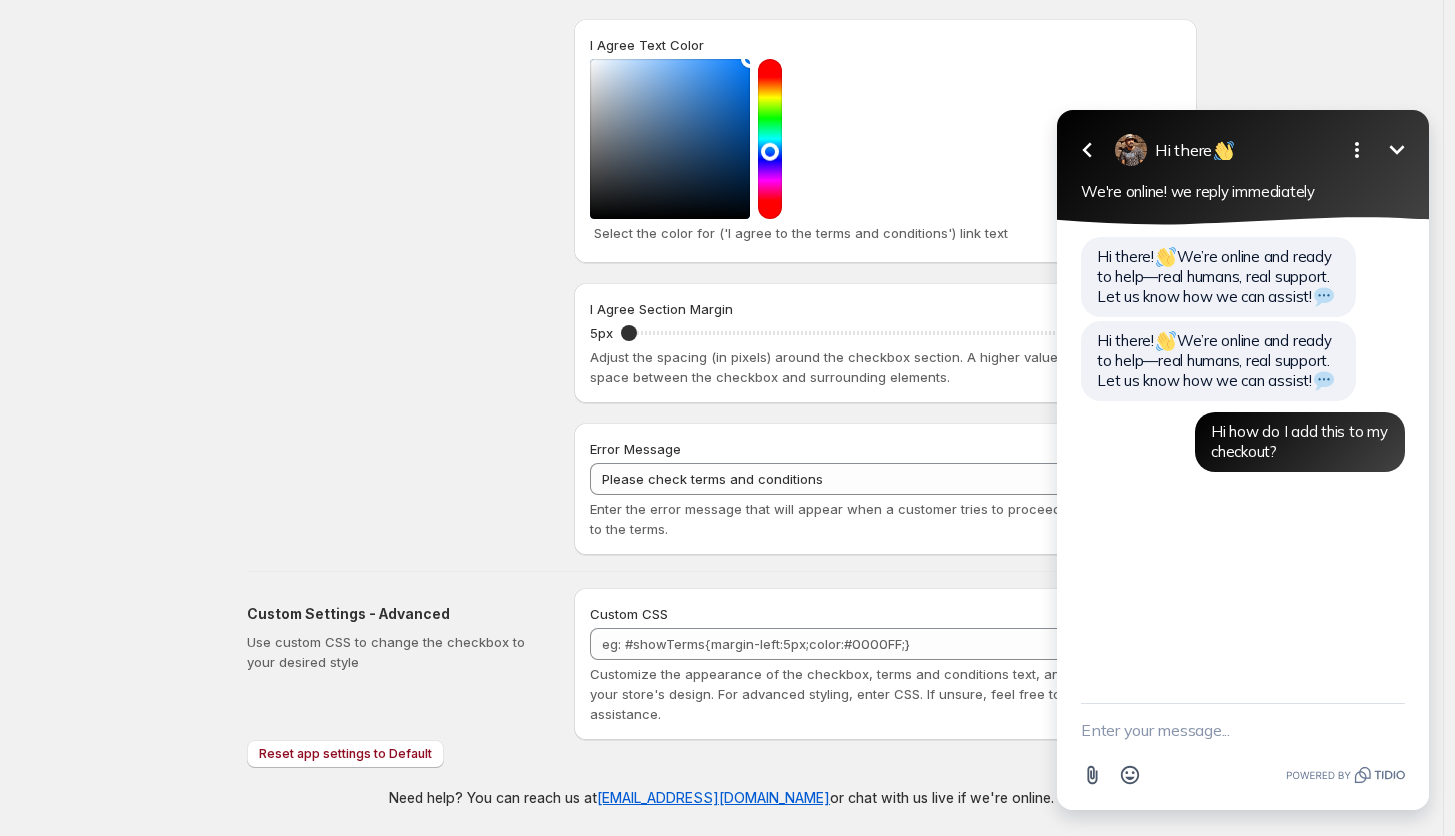 drag, startPoint x: 295, startPoint y: 262, endPoint x: 296, endPoint y: 242, distance: 20.024984 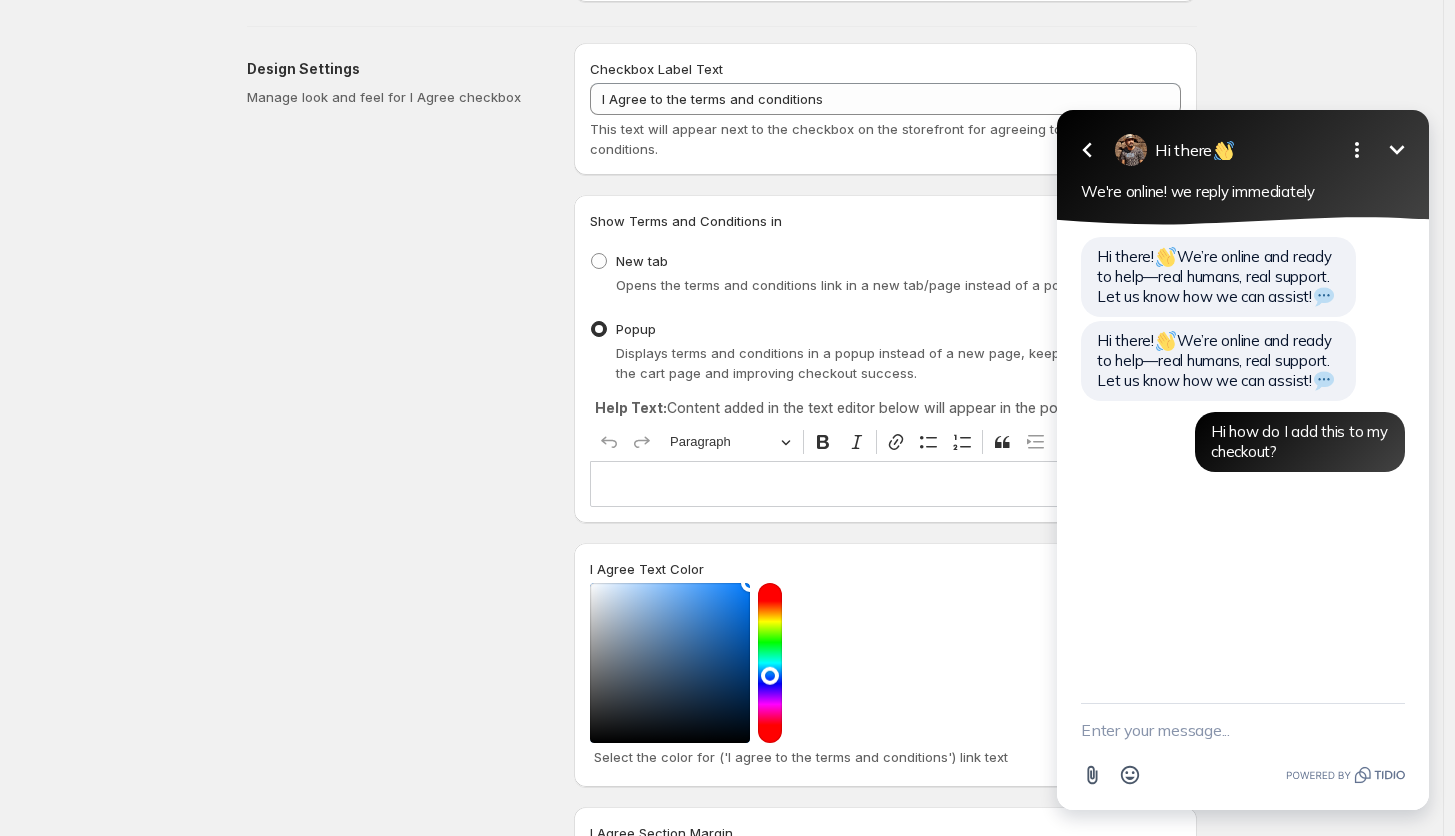 scroll, scrollTop: 0, scrollLeft: 0, axis: both 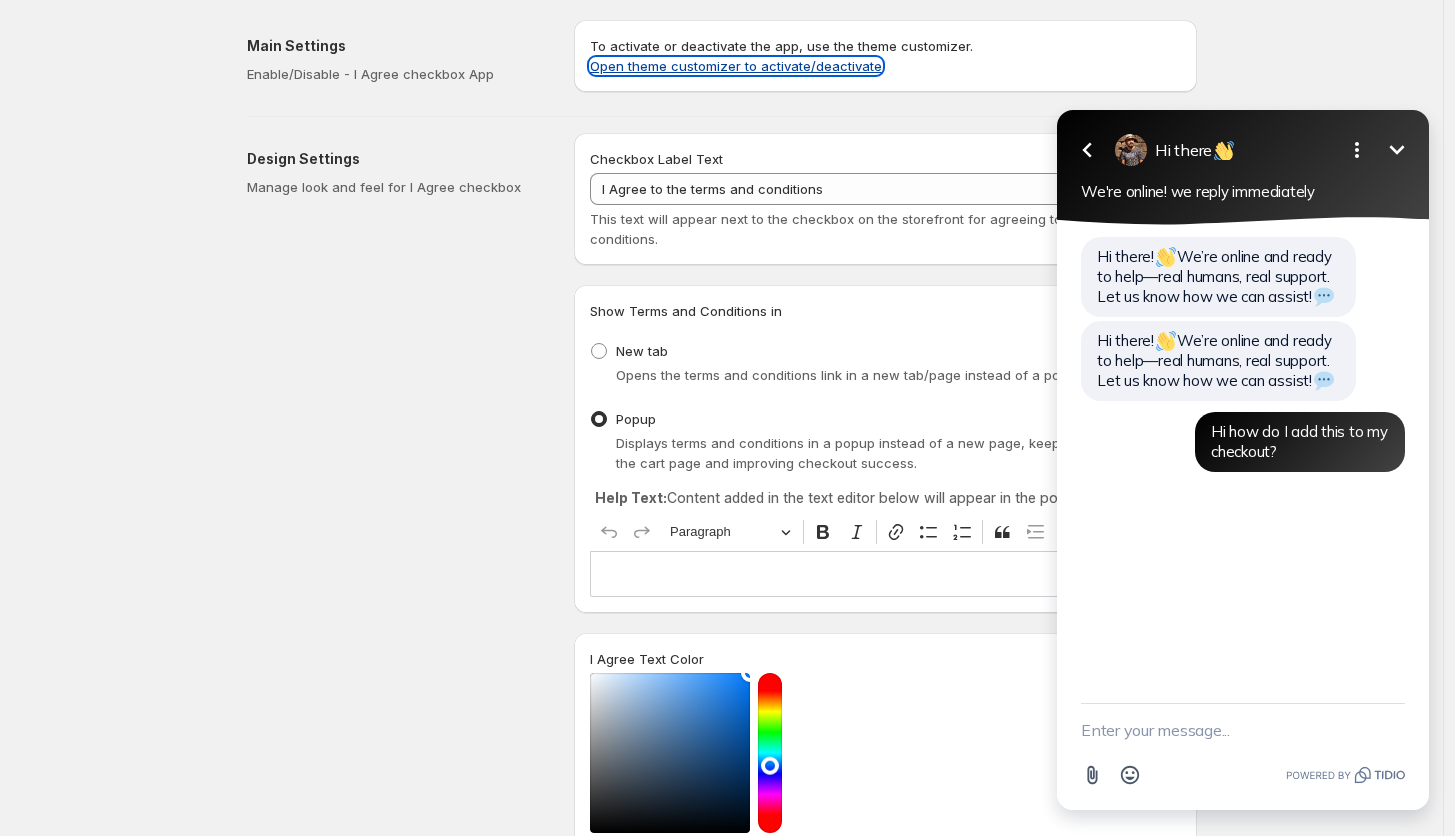 click on "Open theme customizer to activate/deactivate" at bounding box center (736, 66) 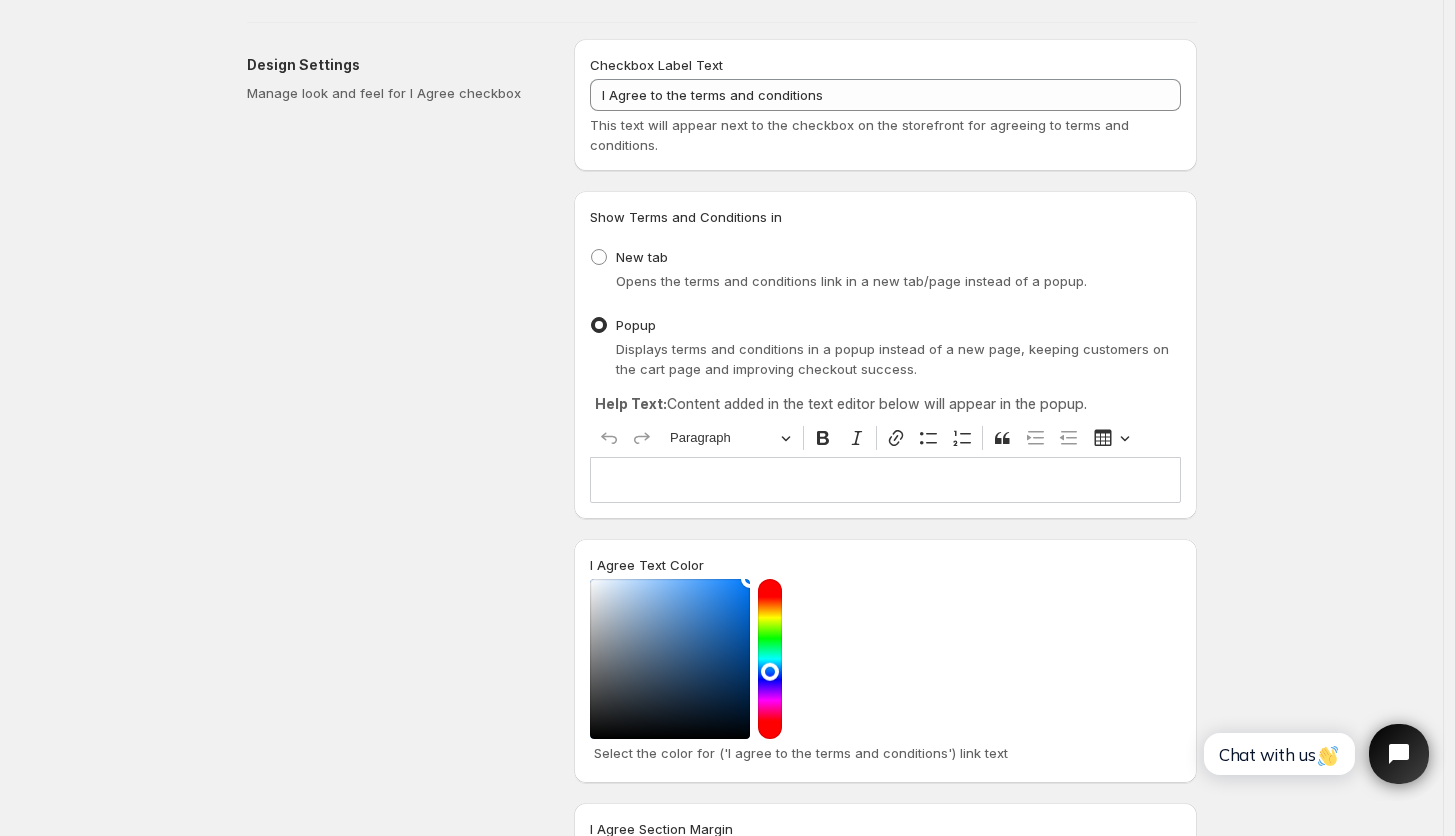scroll, scrollTop: 0, scrollLeft: 0, axis: both 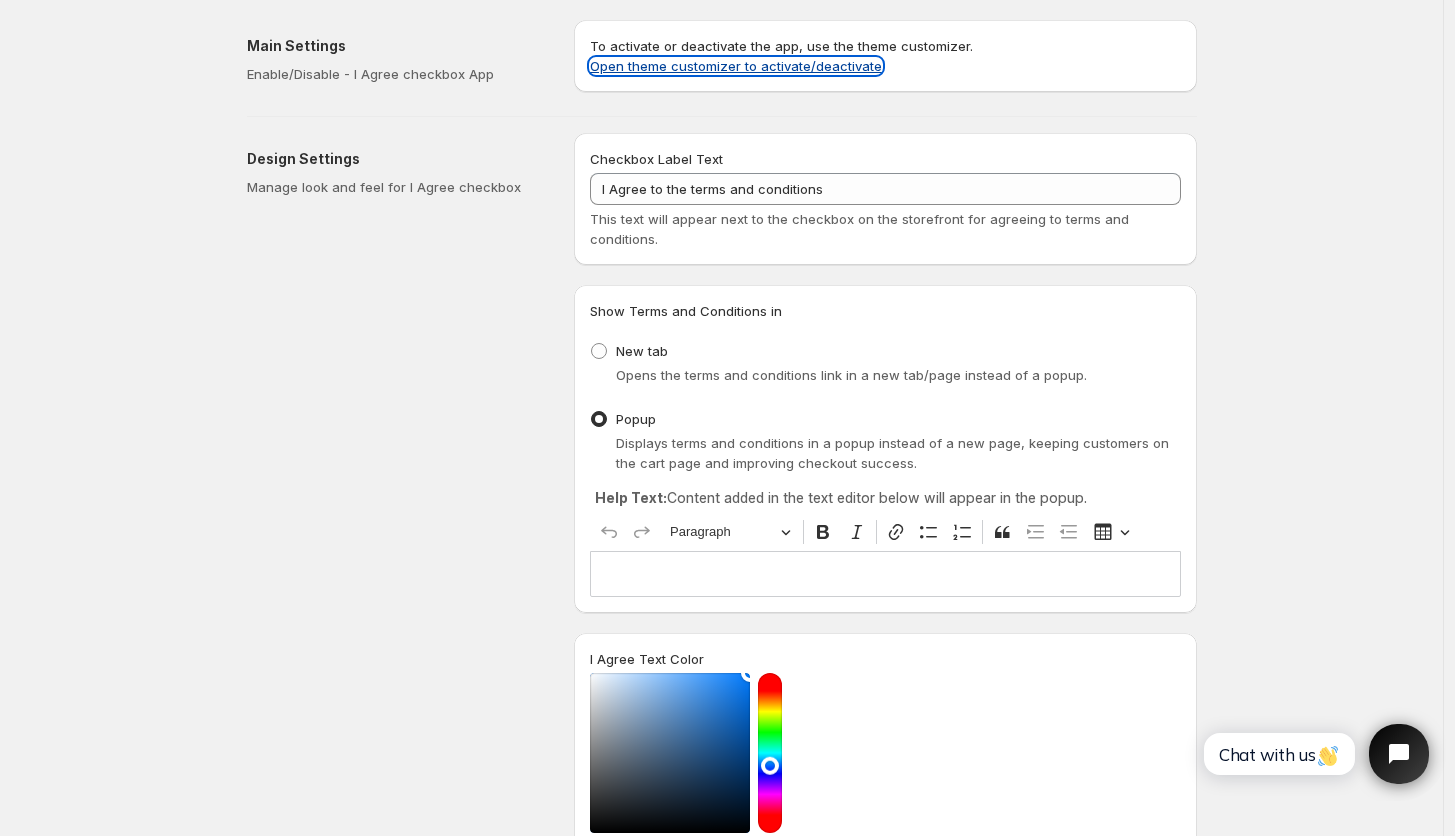 click on "Open theme customizer to activate/deactivate" at bounding box center [736, 66] 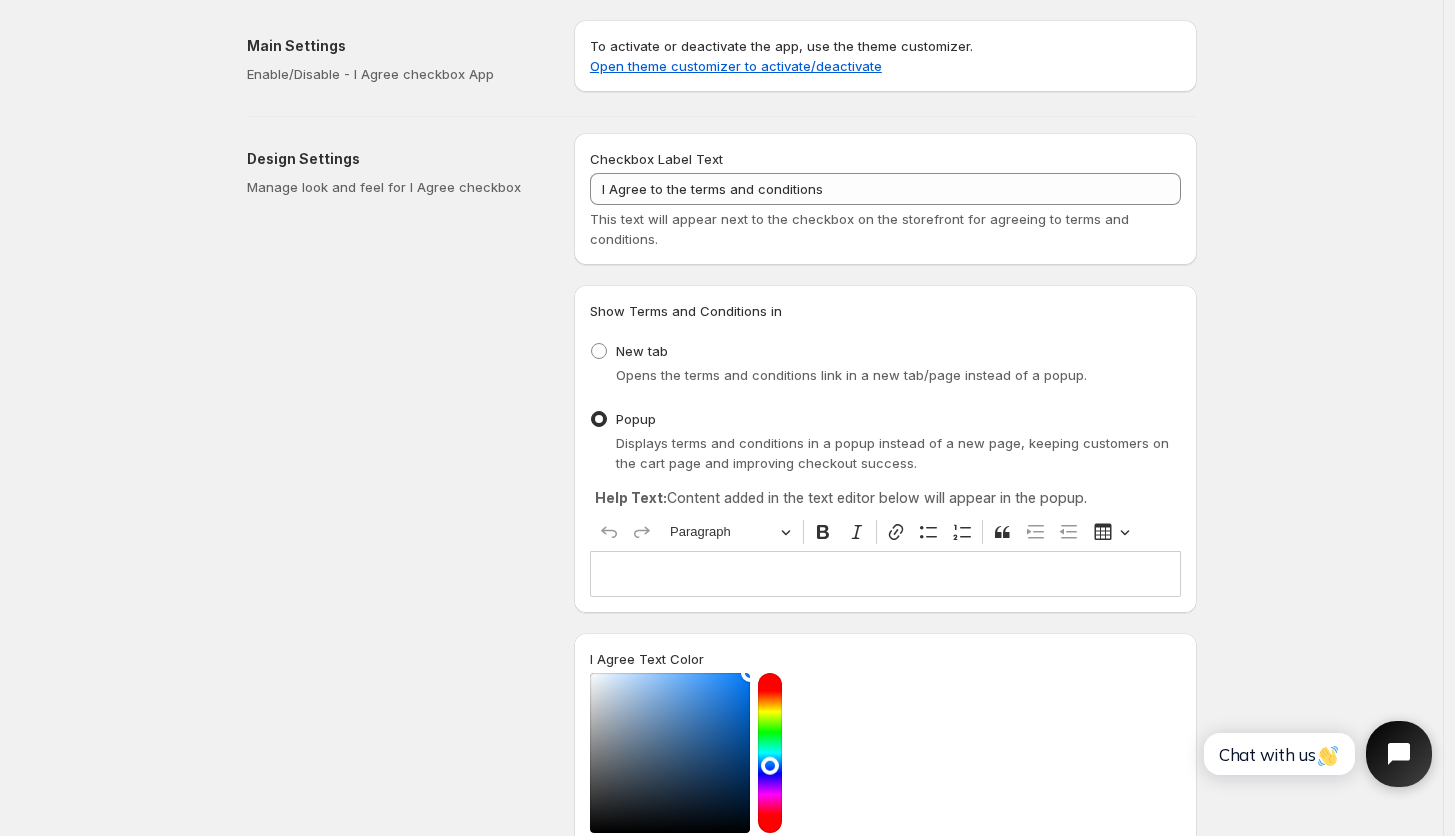 click at bounding box center (1399, 754) 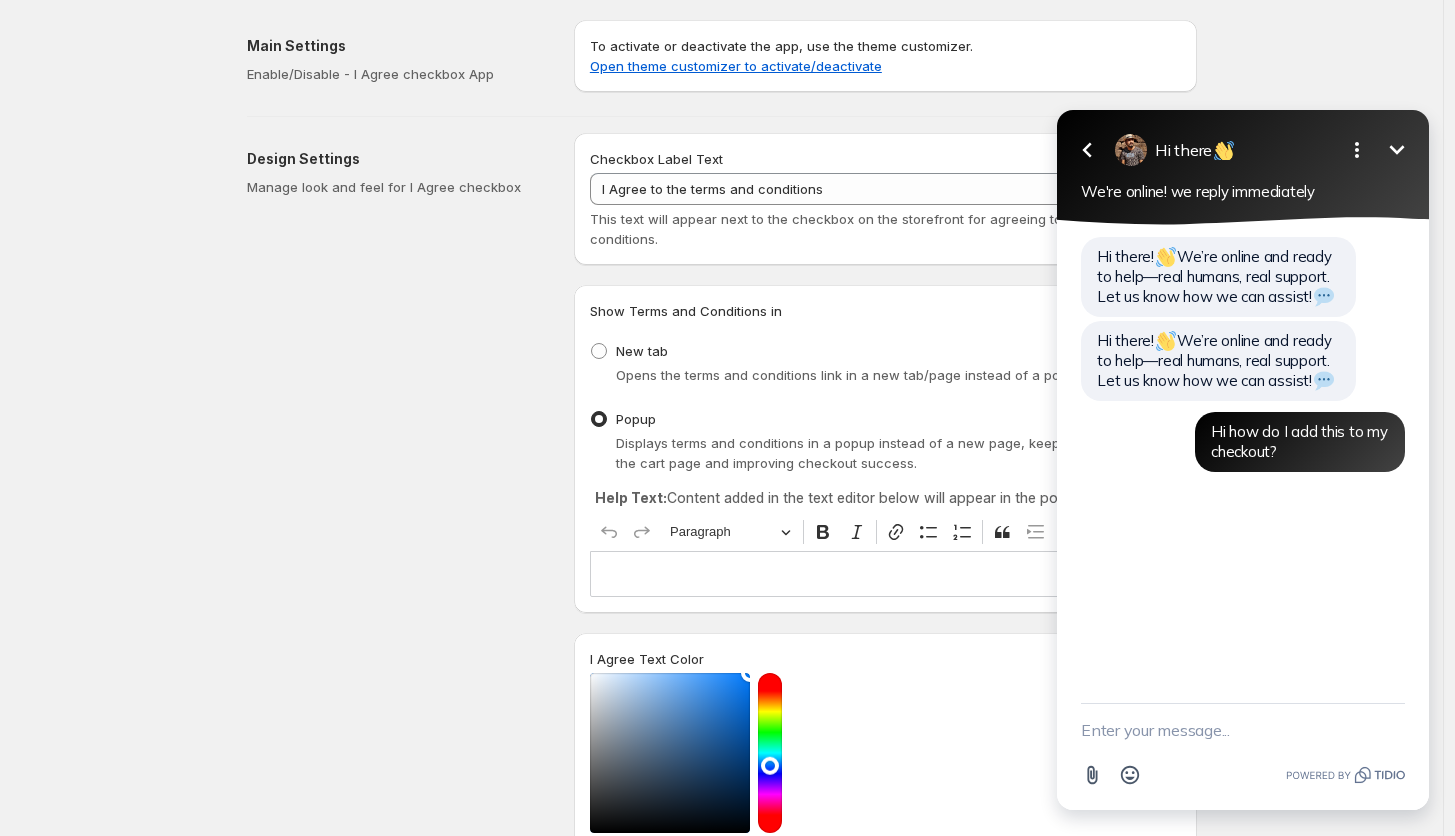 click on "Design Settings Manage look and feel for I Agree checkbox" at bounding box center [402, 651] 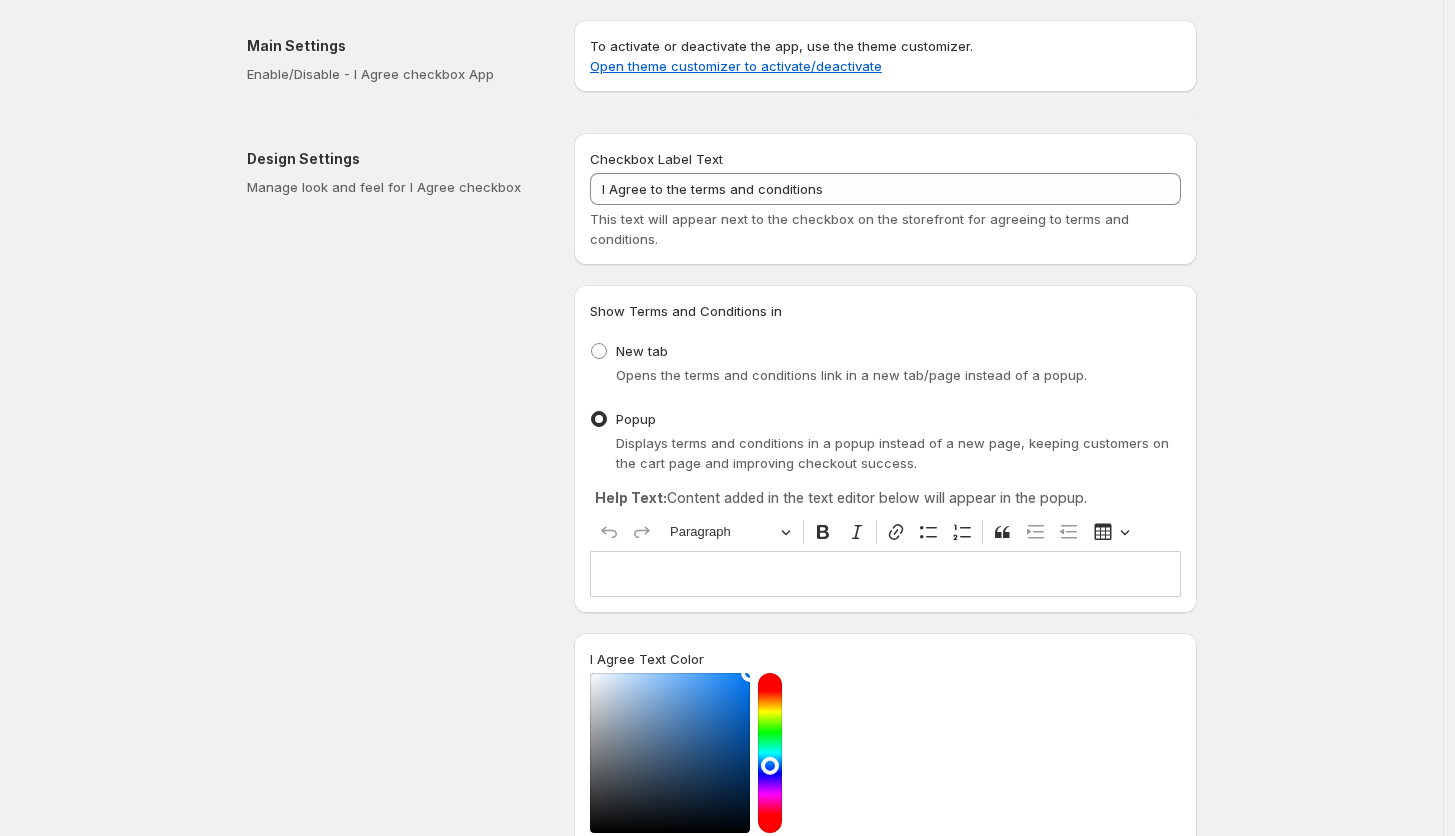 scroll, scrollTop: 0, scrollLeft: 0, axis: both 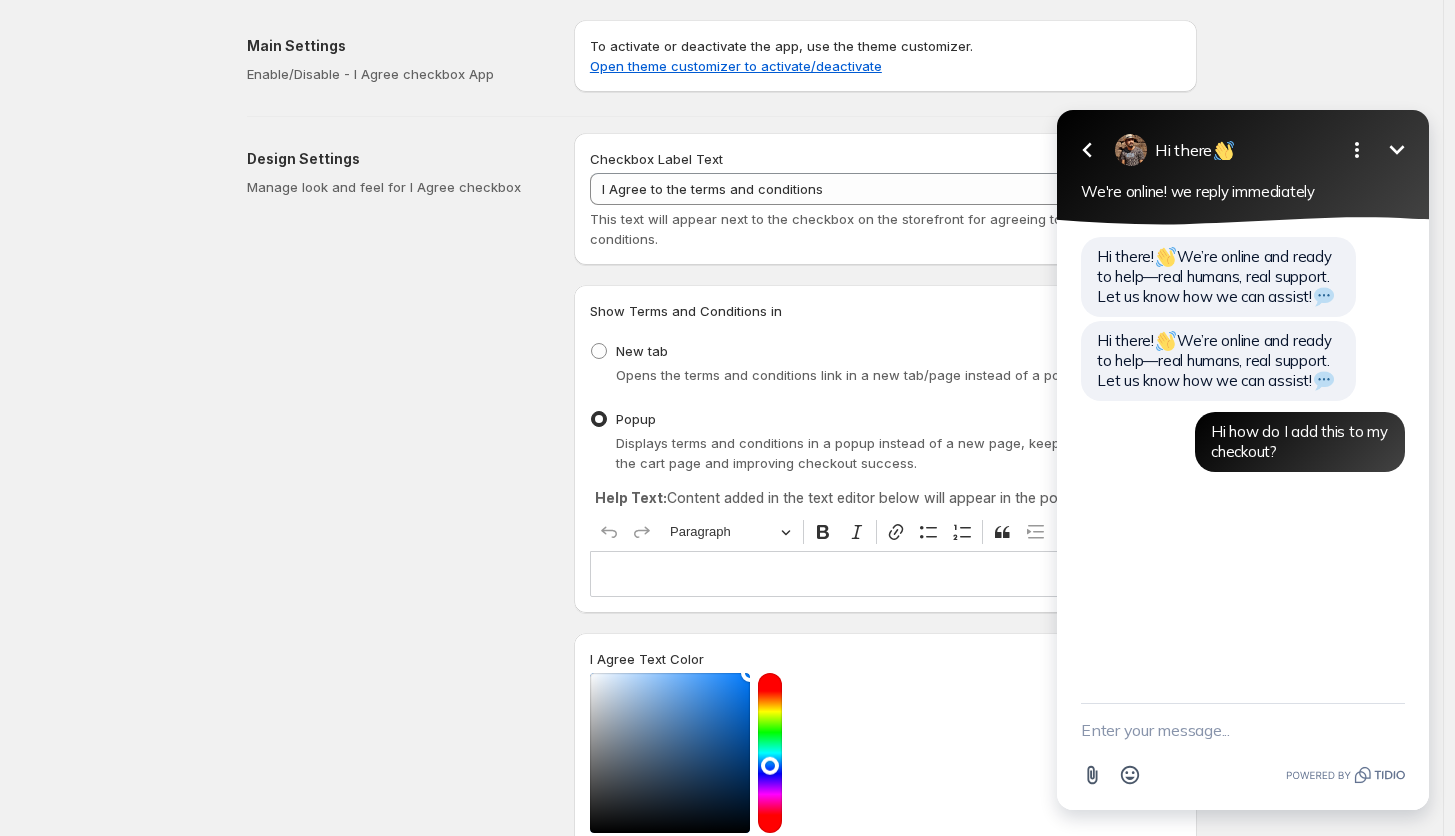 click 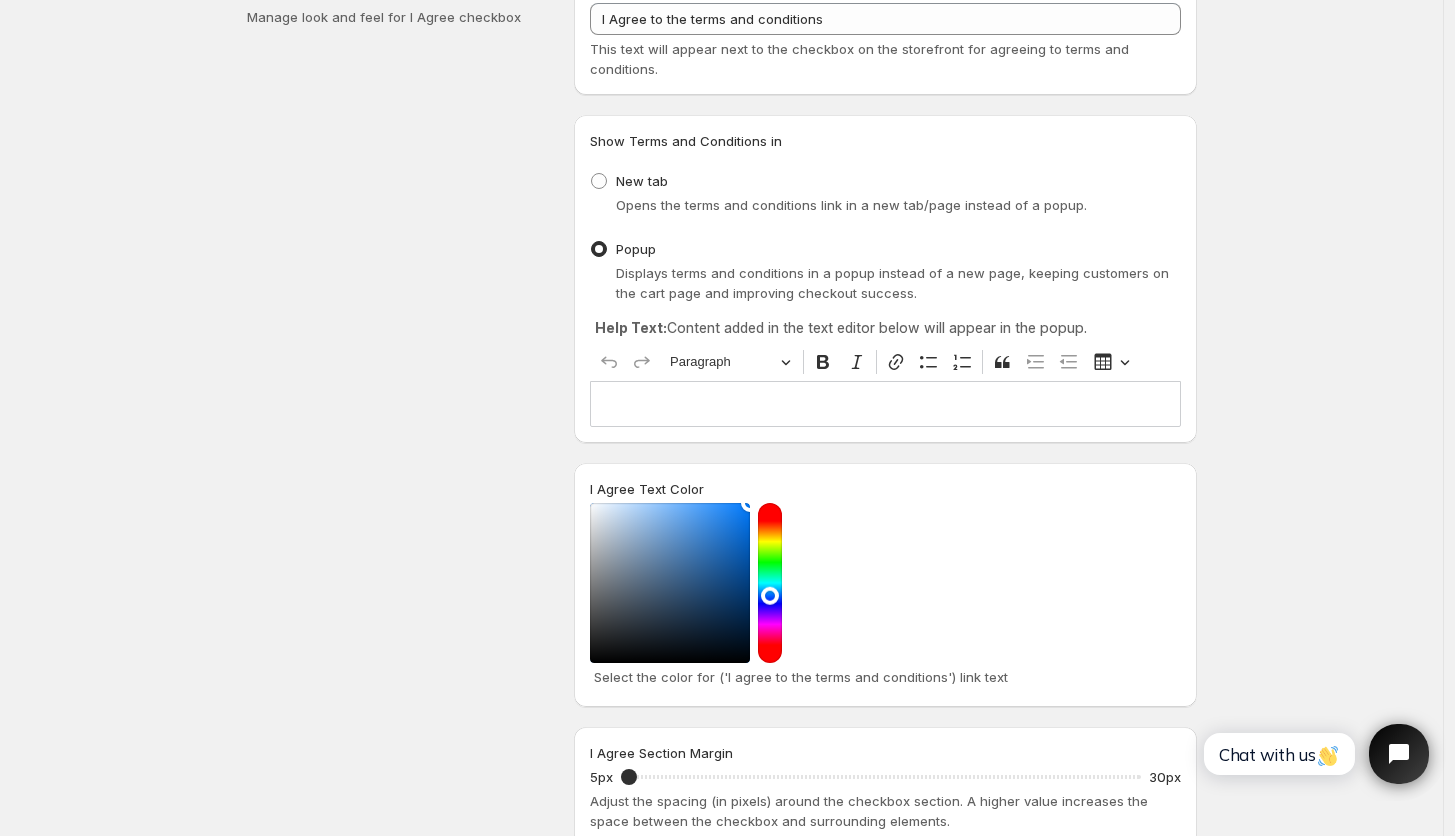 scroll, scrollTop: 0, scrollLeft: 0, axis: both 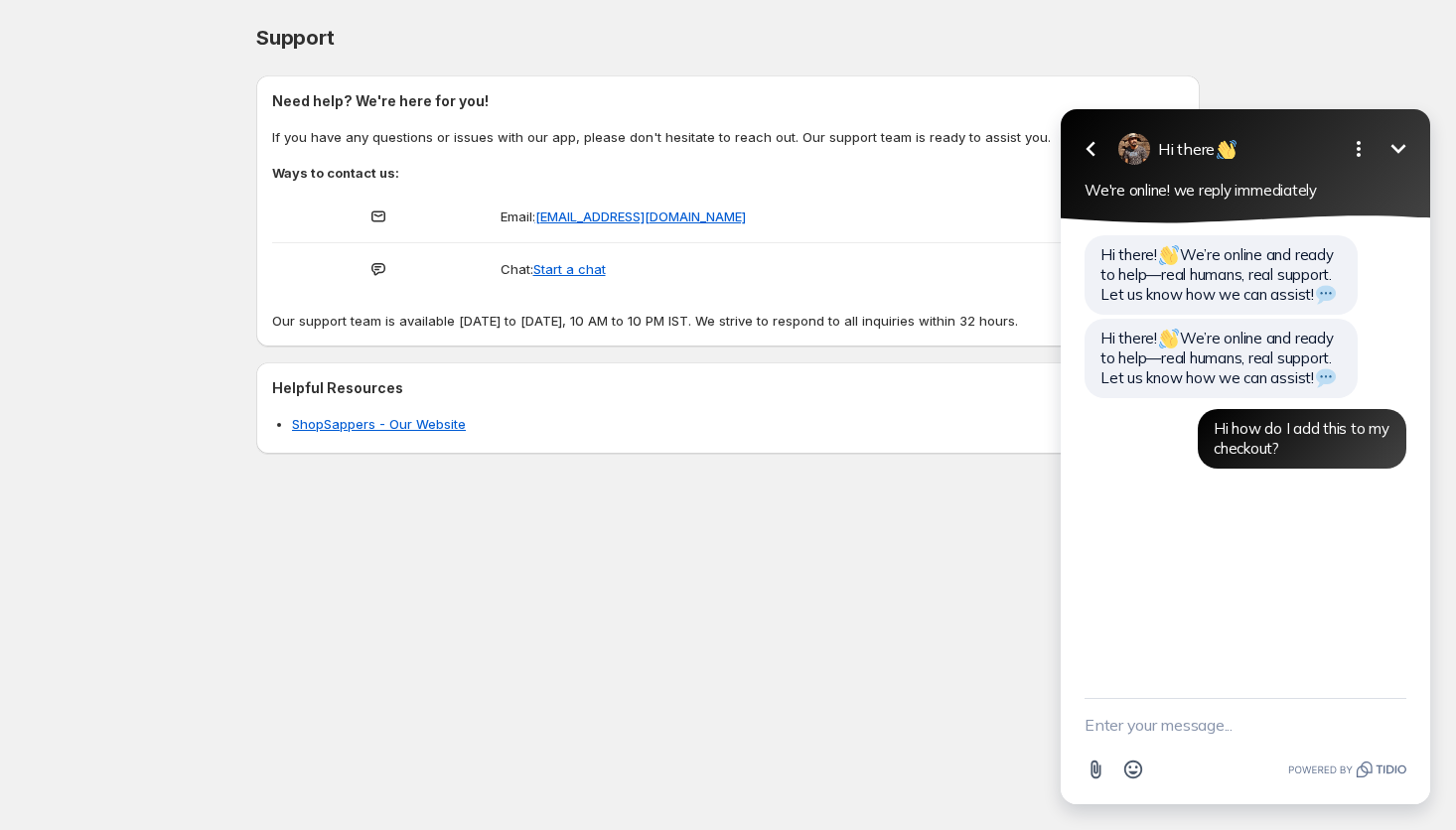 click 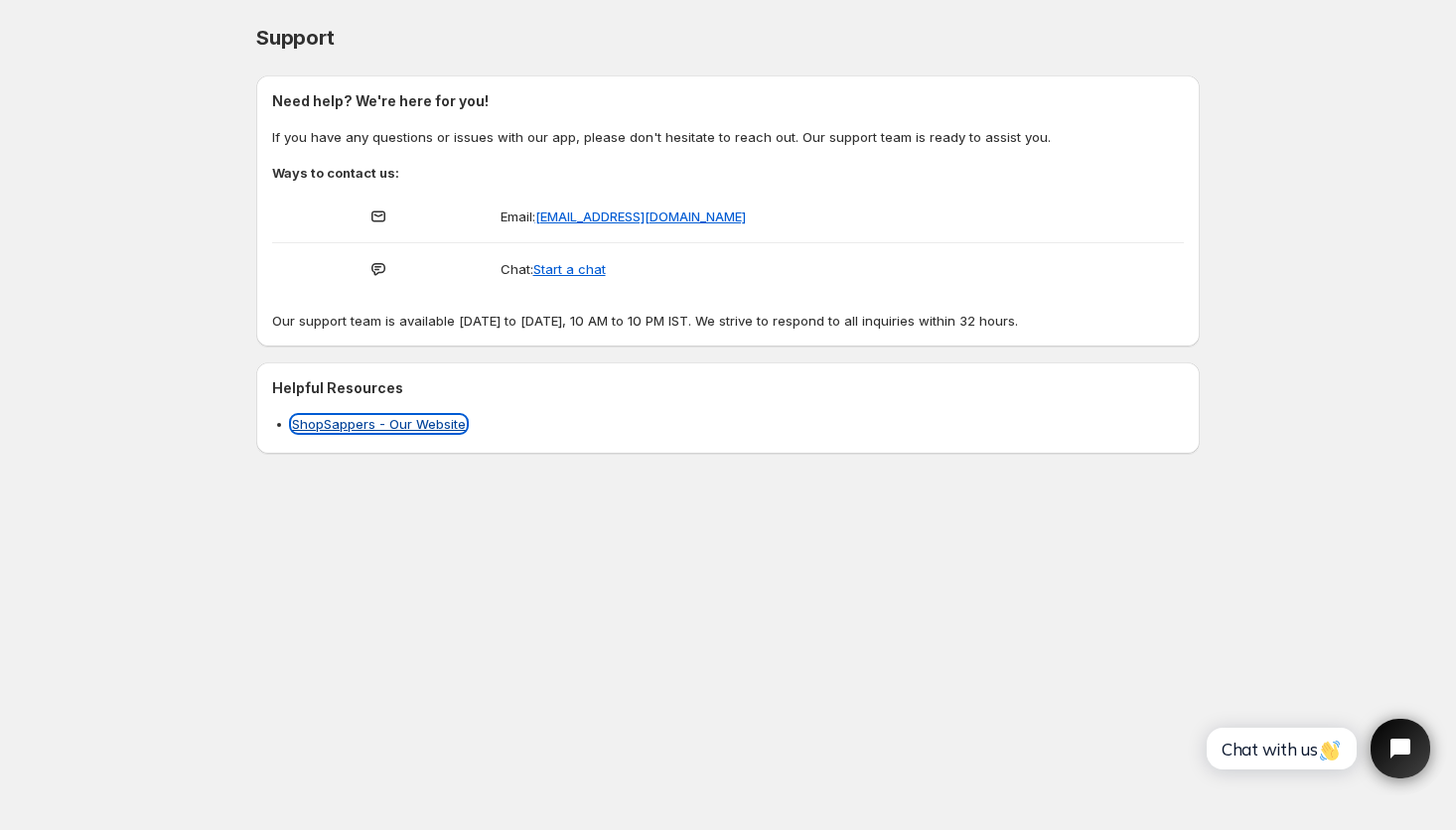 click on "ShopSappers - Our Website" at bounding box center (378, 424) 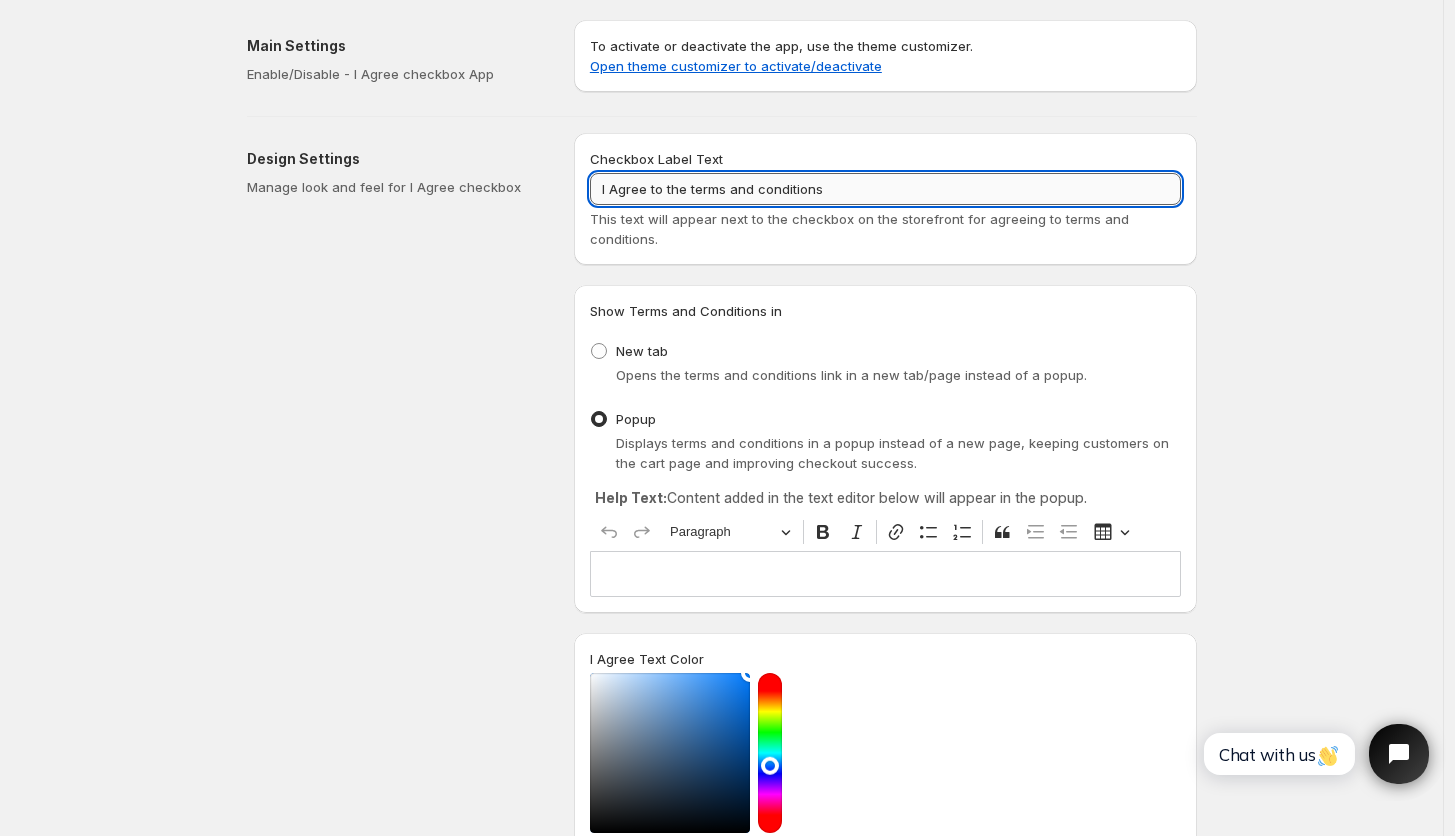 click on "I Agree to the terms and conditions" at bounding box center [885, 189] 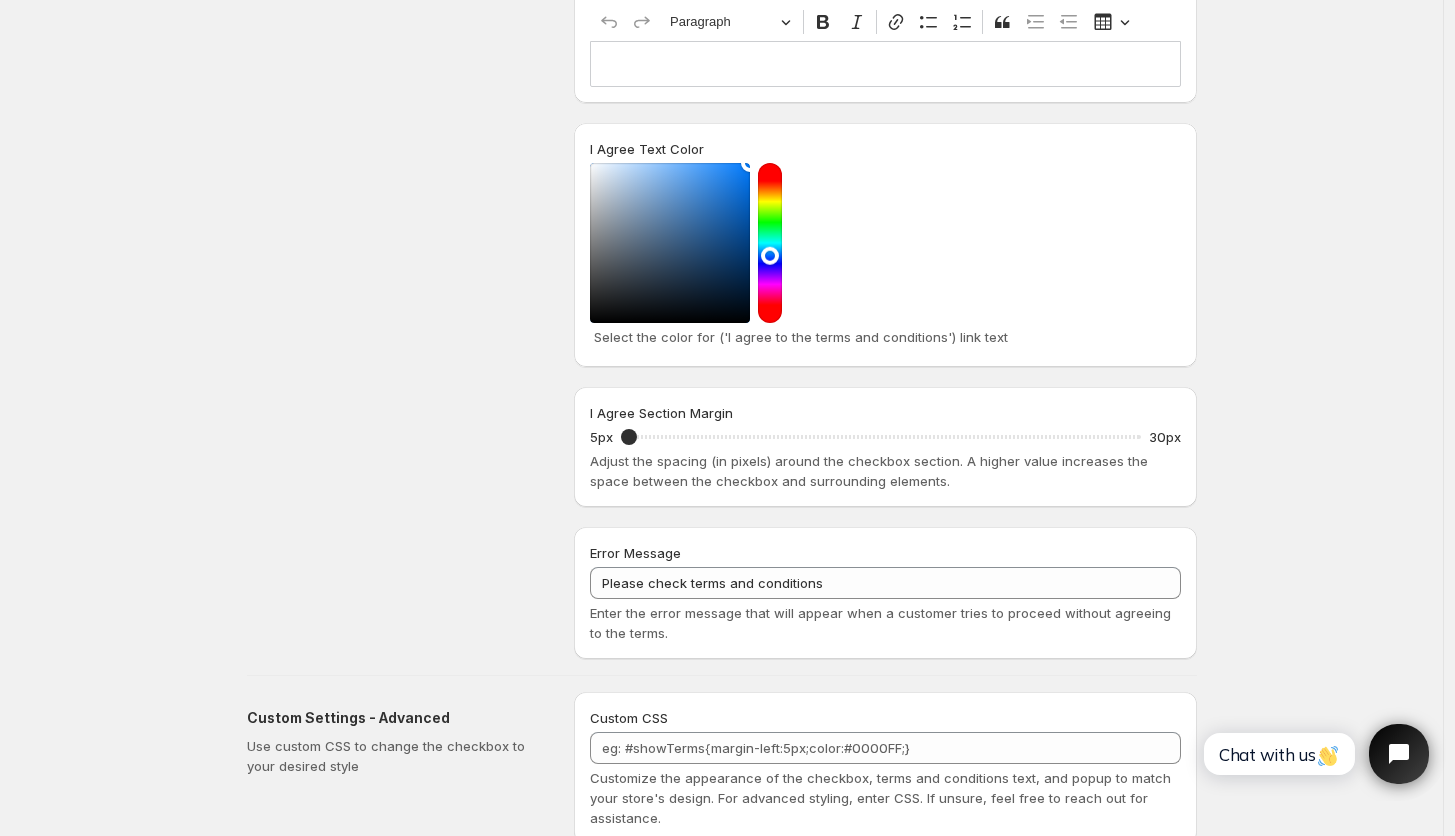 scroll, scrollTop: 614, scrollLeft: 0, axis: vertical 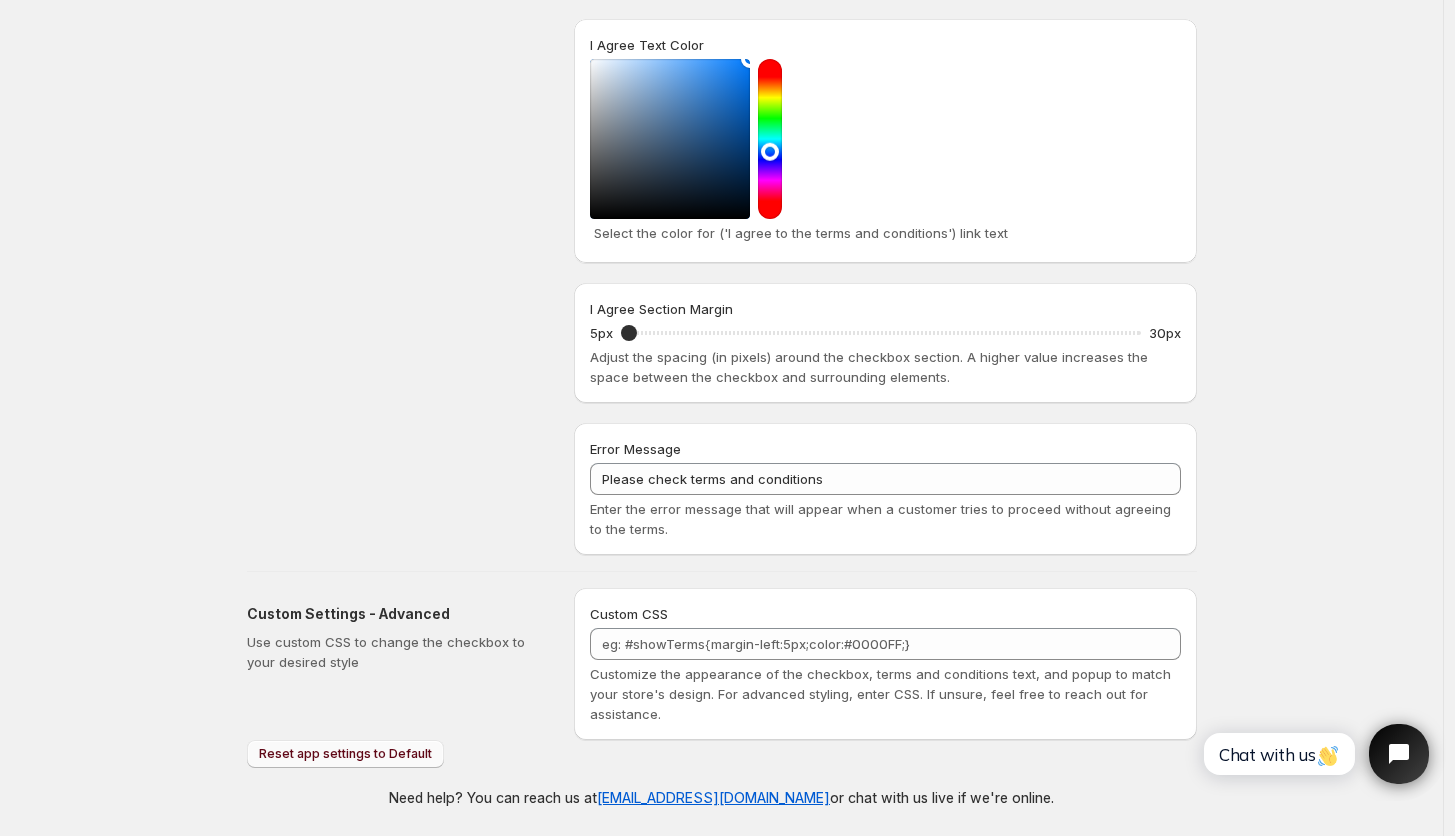 click on "Reset app settings to Default" at bounding box center [345, 754] 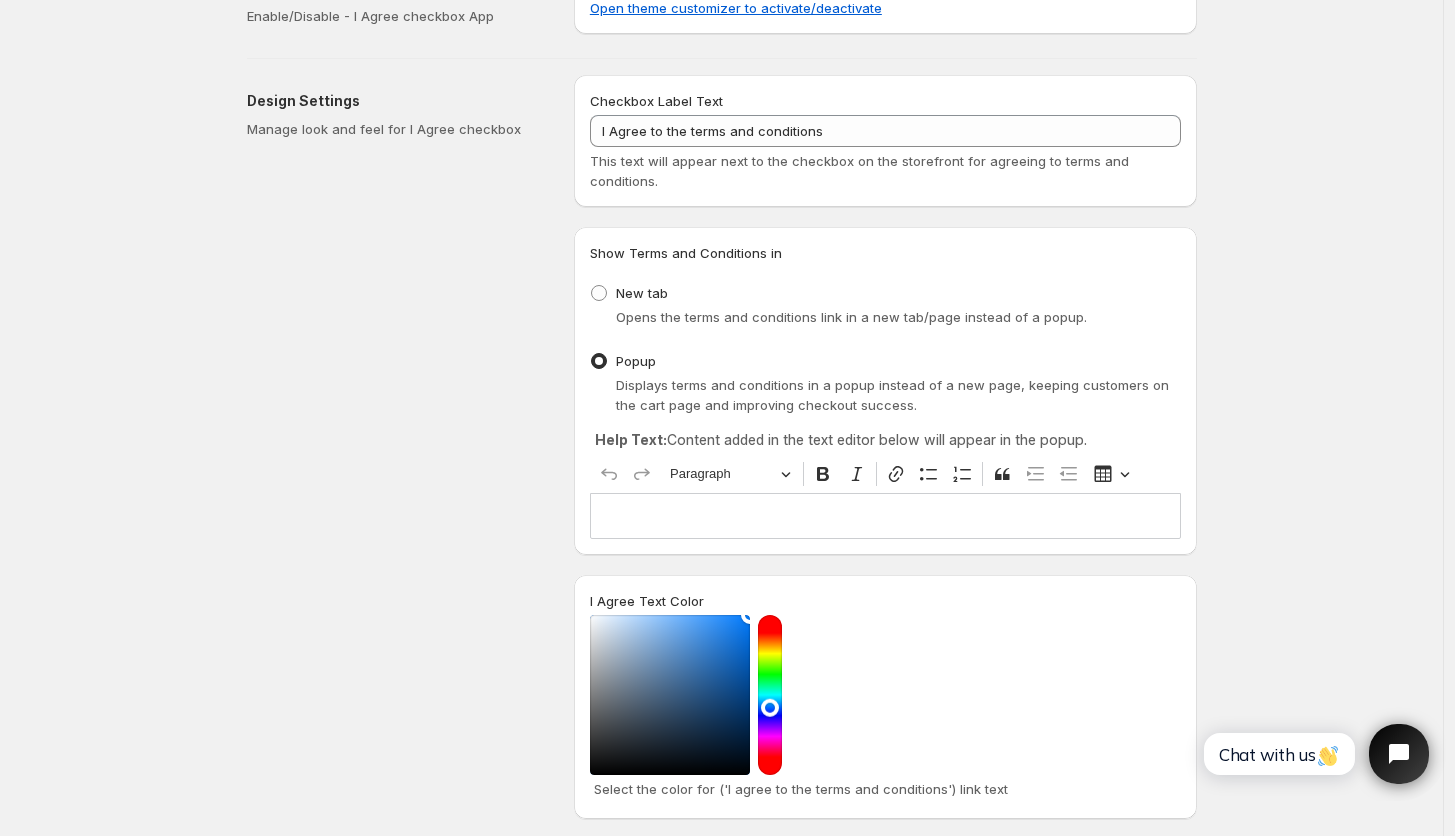 scroll, scrollTop: 0, scrollLeft: 0, axis: both 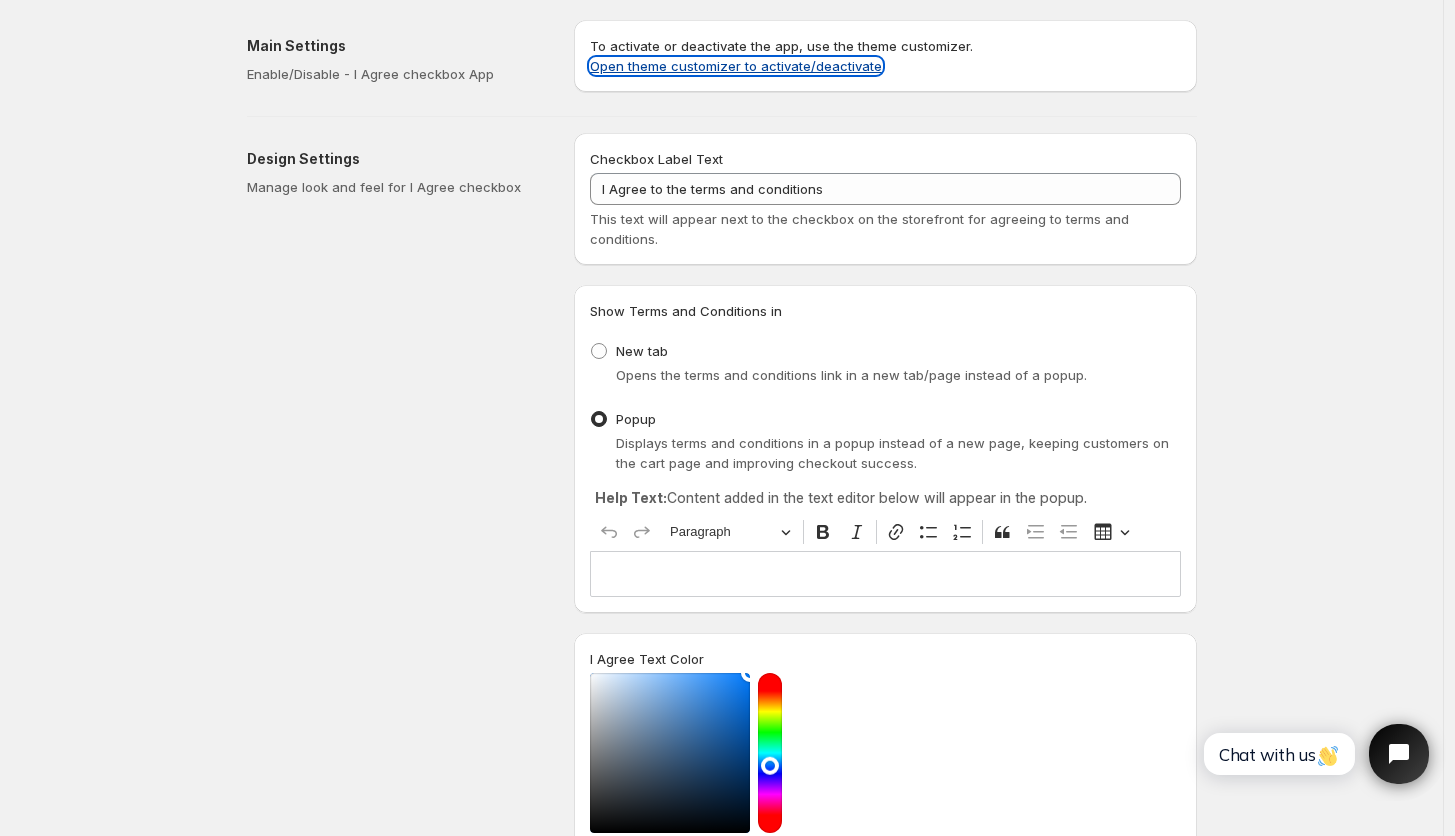 click on "Open theme customizer to activate/deactivate" at bounding box center [736, 66] 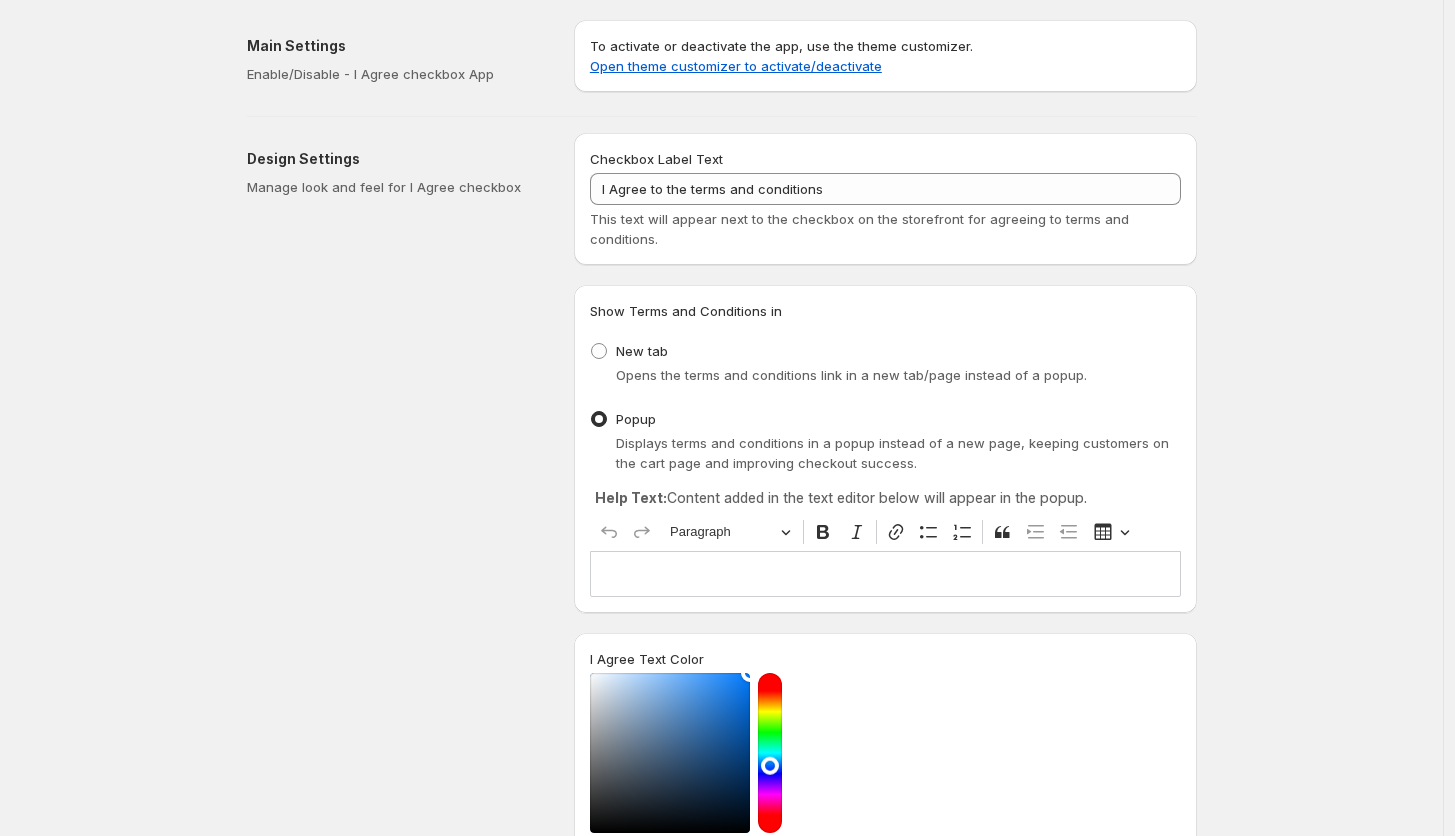 scroll, scrollTop: 0, scrollLeft: 0, axis: both 